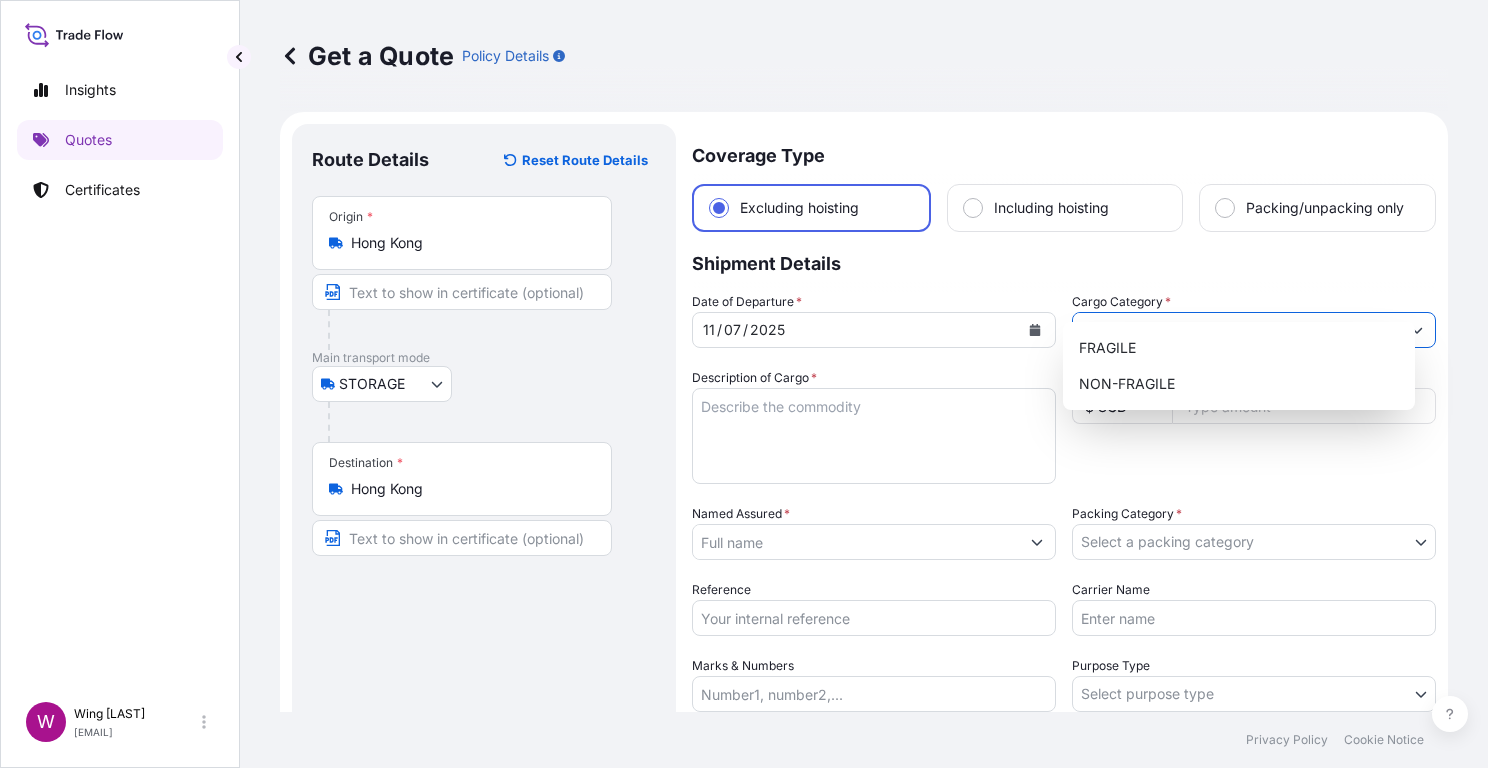 select on "STORAGE" 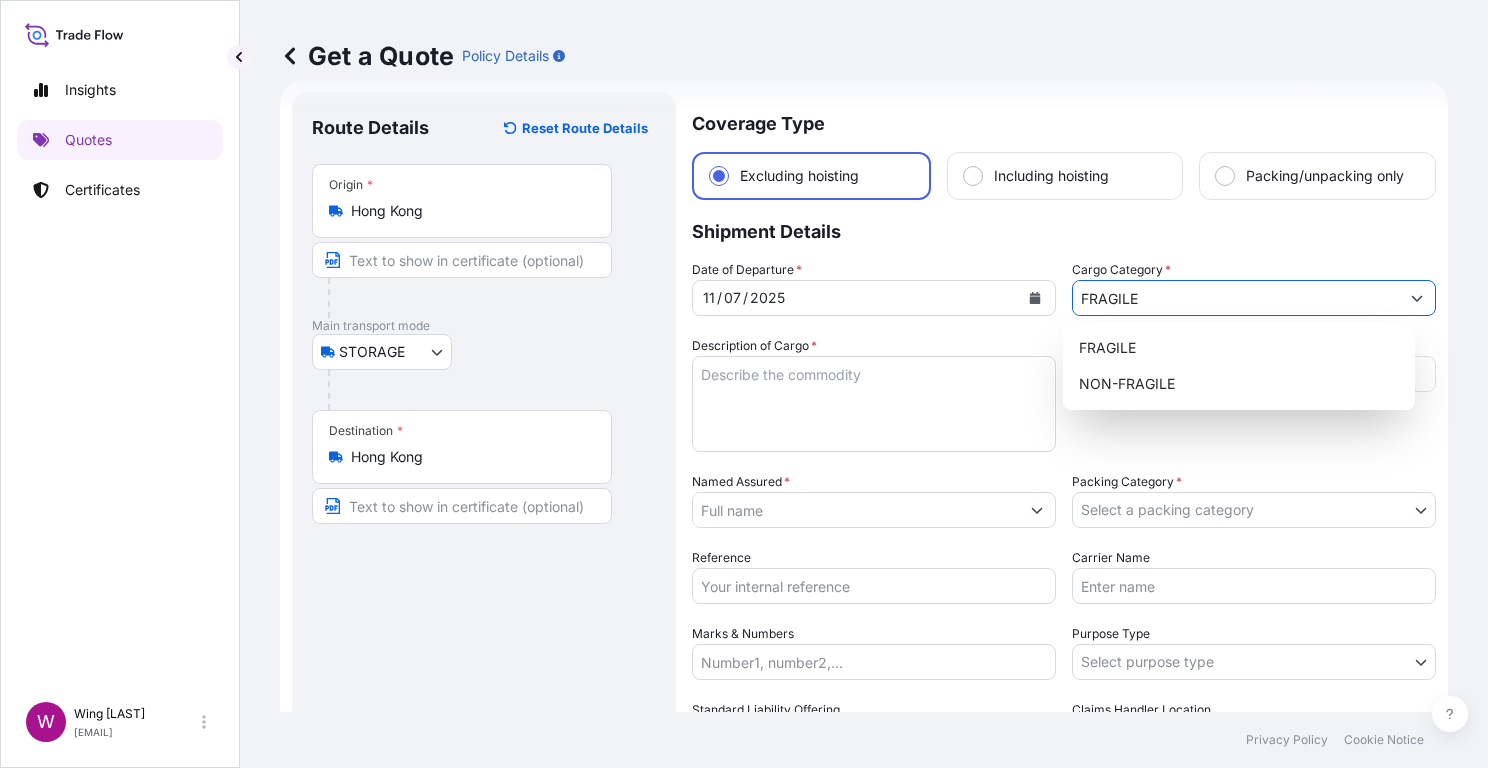 click 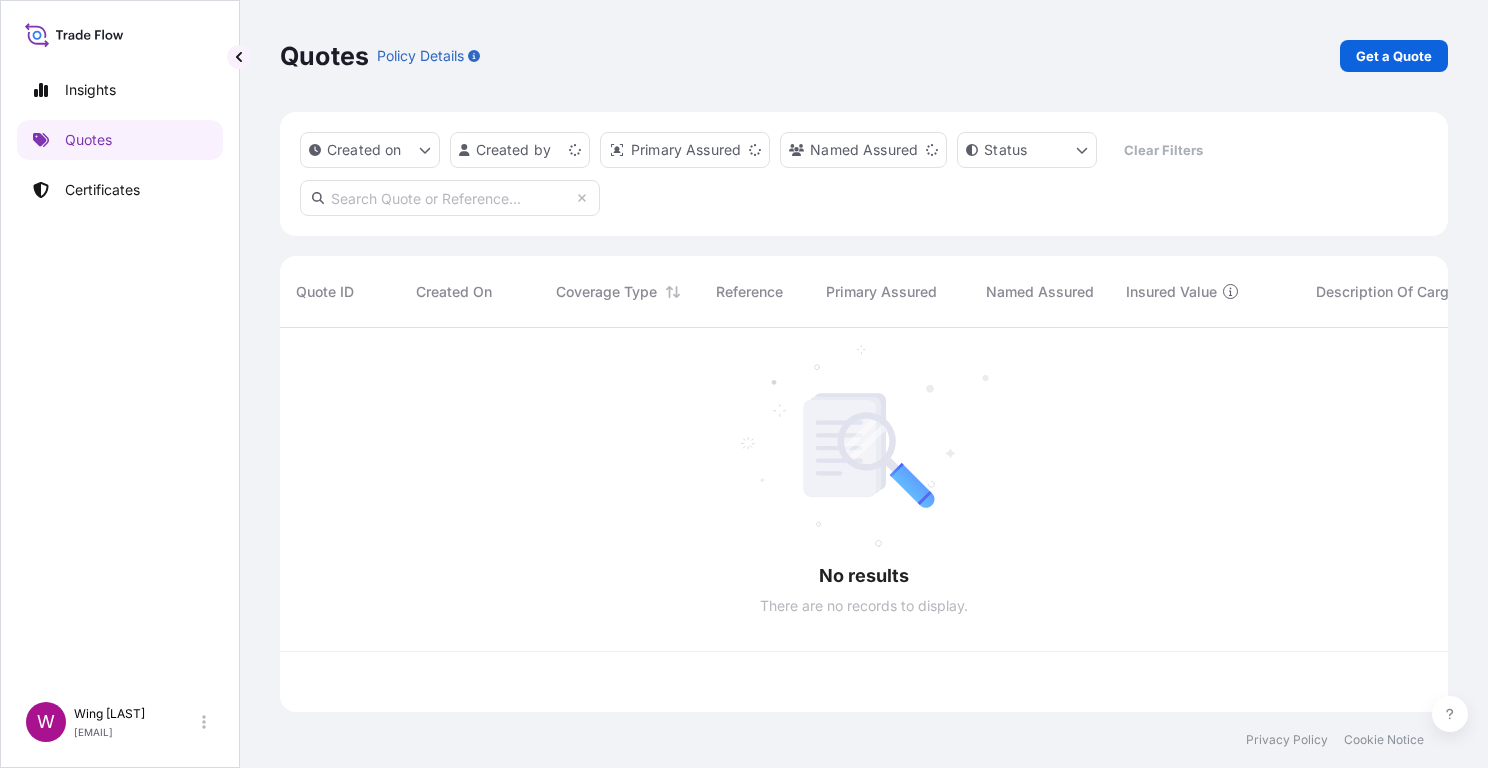 scroll, scrollTop: 0, scrollLeft: 0, axis: both 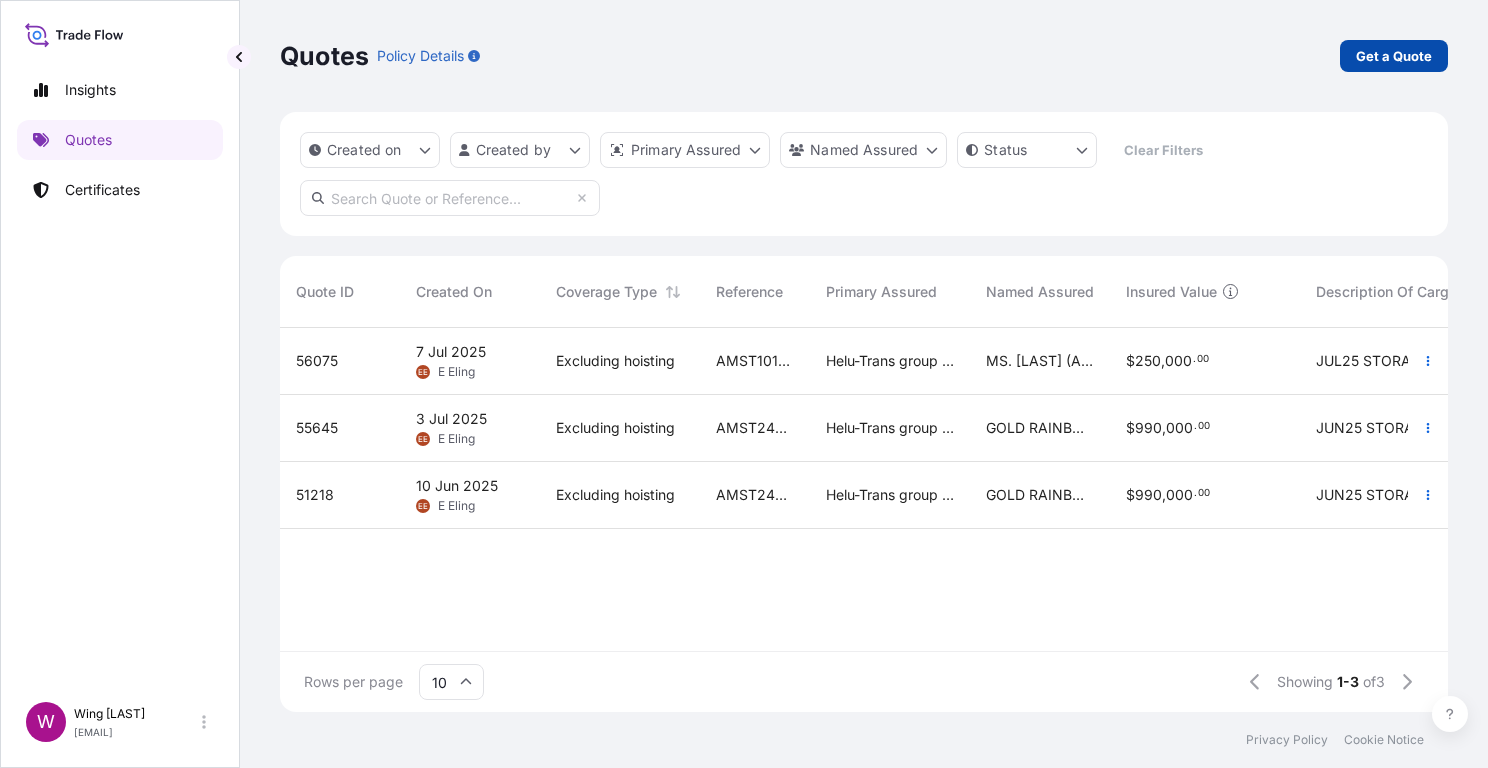 click on "Get a Quote" at bounding box center [1394, 56] 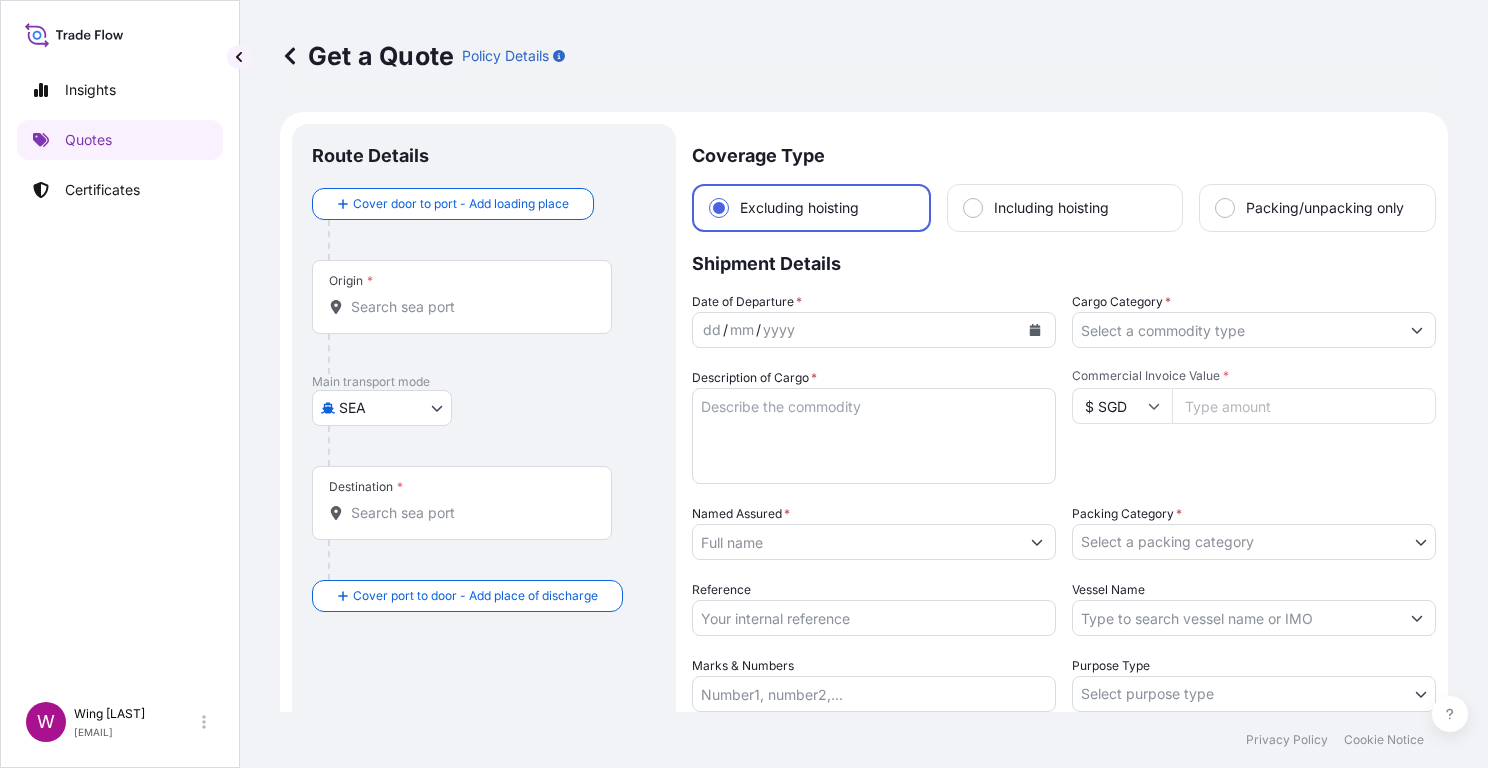 scroll, scrollTop: 32, scrollLeft: 0, axis: vertical 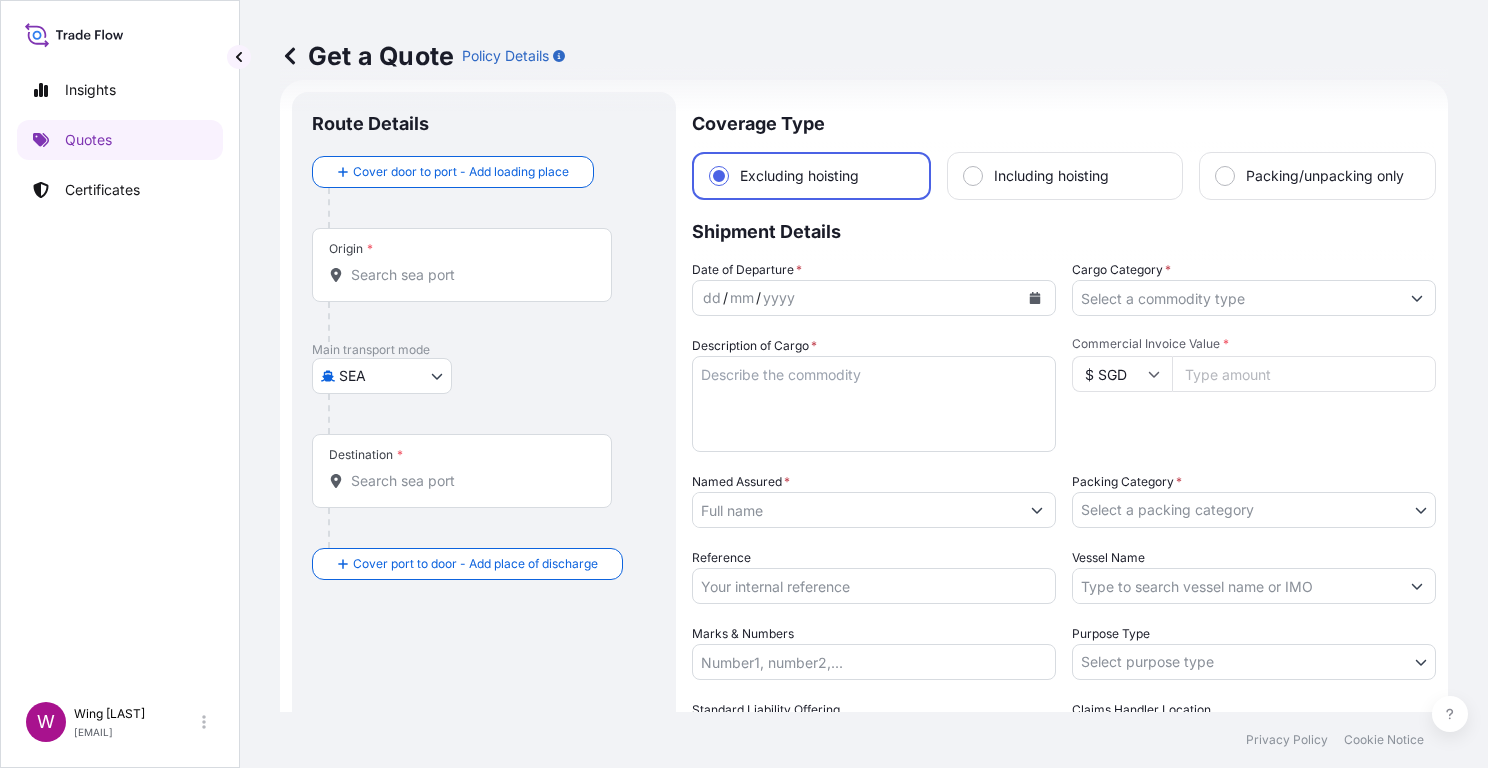 click on "Insights Quotes Certificates W Wing   Lee [EMAIL] Get a Quote Policy Details Route Details   Cover door to port - Add loading place Place of loading Road / Inland Road / Inland Origin * Main transport mode SEA COURIER INSTALLATION LAND SEA AIR STORAGE Destination * Cover port to door - Add place of discharge Road / Inland Road / Inland Place of Discharge Coverage Type Excluding hoisting Including hoisting Packing/unpacking only Shipment Details Date of Departure * dd / mm / yyyy Cargo Category * Description of Cargo * Commercial Invoice Value   * $ SGD Named Assured * Packing Category * Select a packing category AGENT CO-OWNER OWNER Various Reference Vessel Name Marks & Numbers Purpose Type Select purpose type Transit Storage Installation Conservation Standard Liability Offering Select standard liability offering Yes No Claims Handler Location Select claims handler location [LOCATION] [LOCATION] Letter of Credit This shipment has a letter of credit Letter of credit * Get a Quote
0" at bounding box center (744, 384) 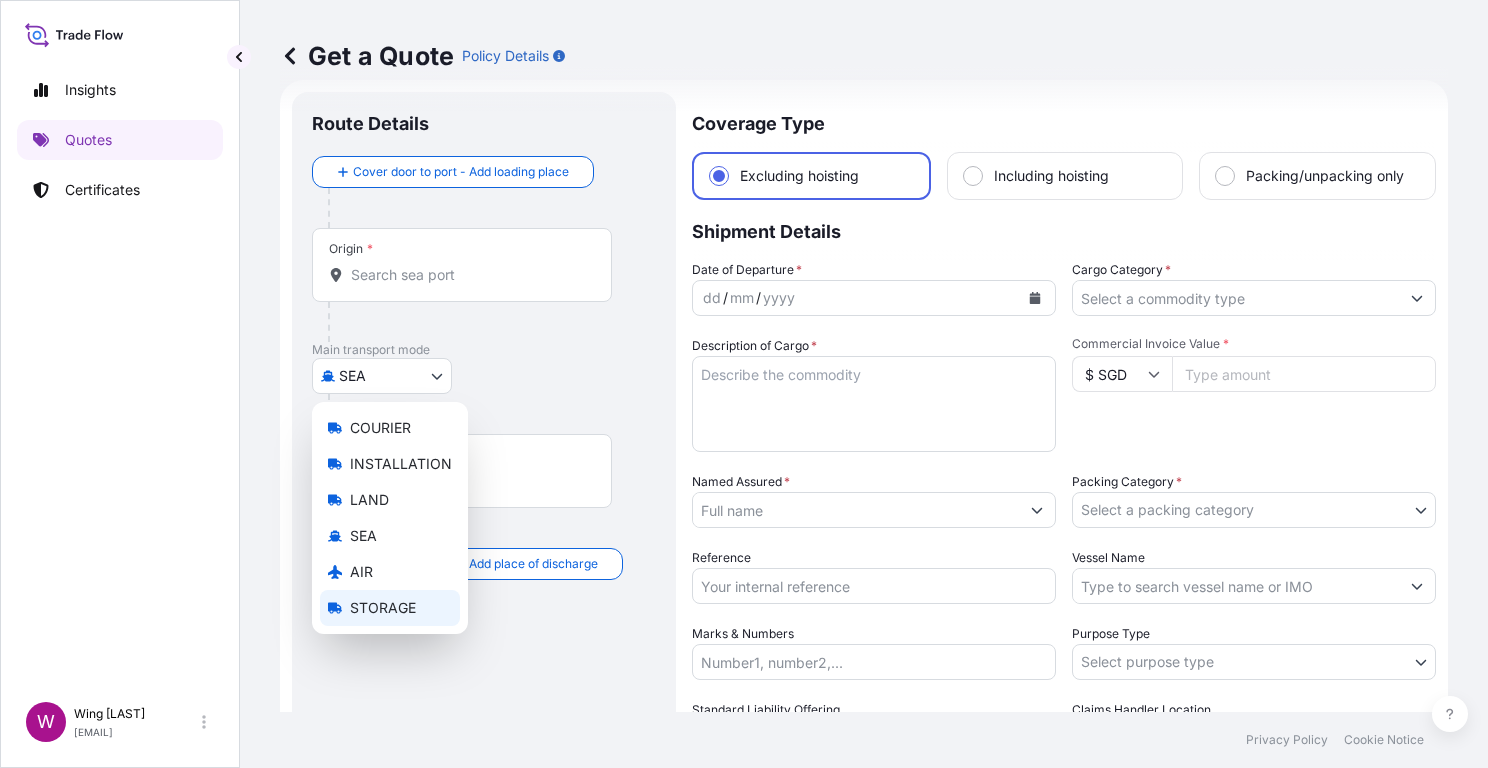 click on "STORAGE" at bounding box center (383, 608) 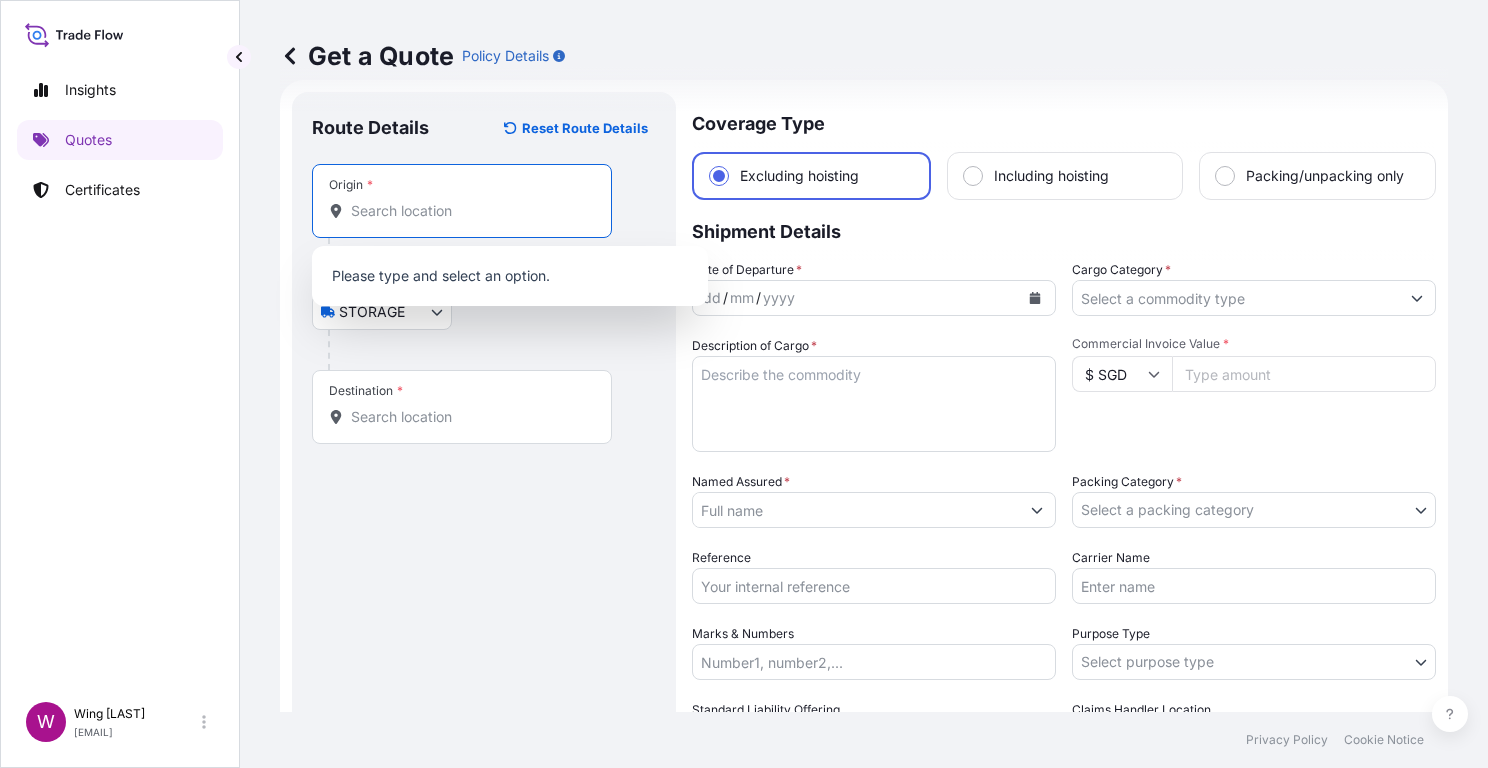 click on "Origin *" at bounding box center (469, 211) 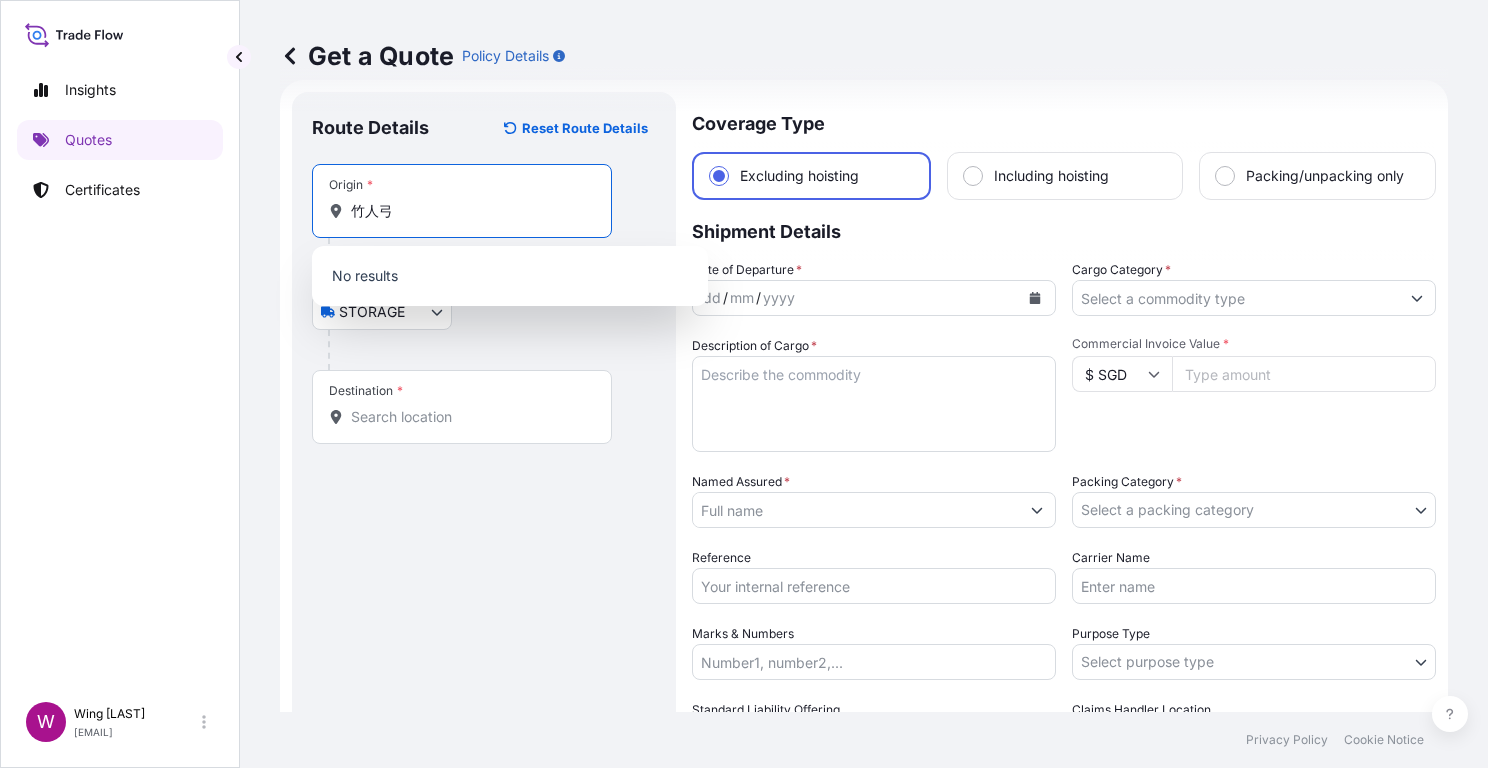 type on "竹人弓土" 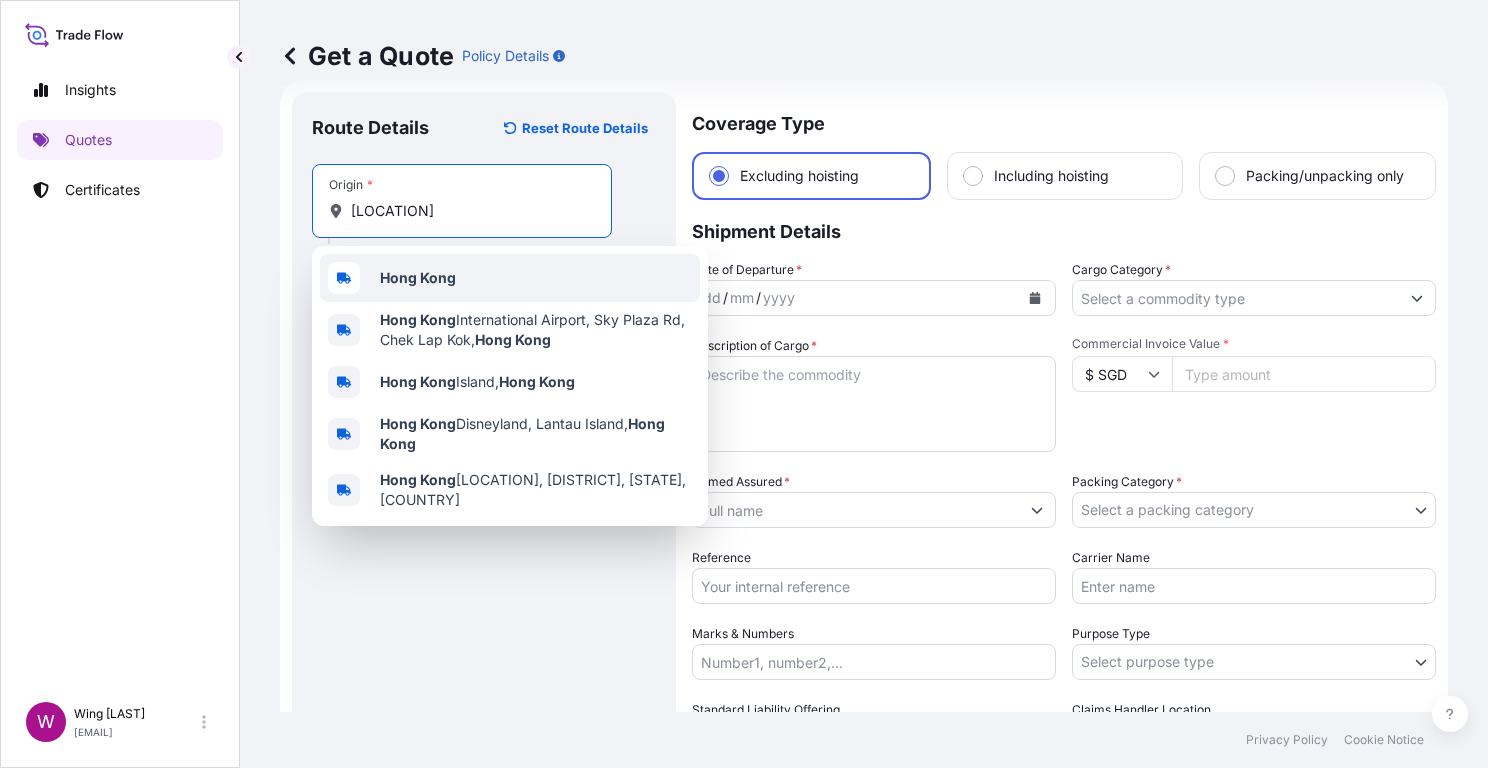 click on "Hong Kong" at bounding box center (510, 278) 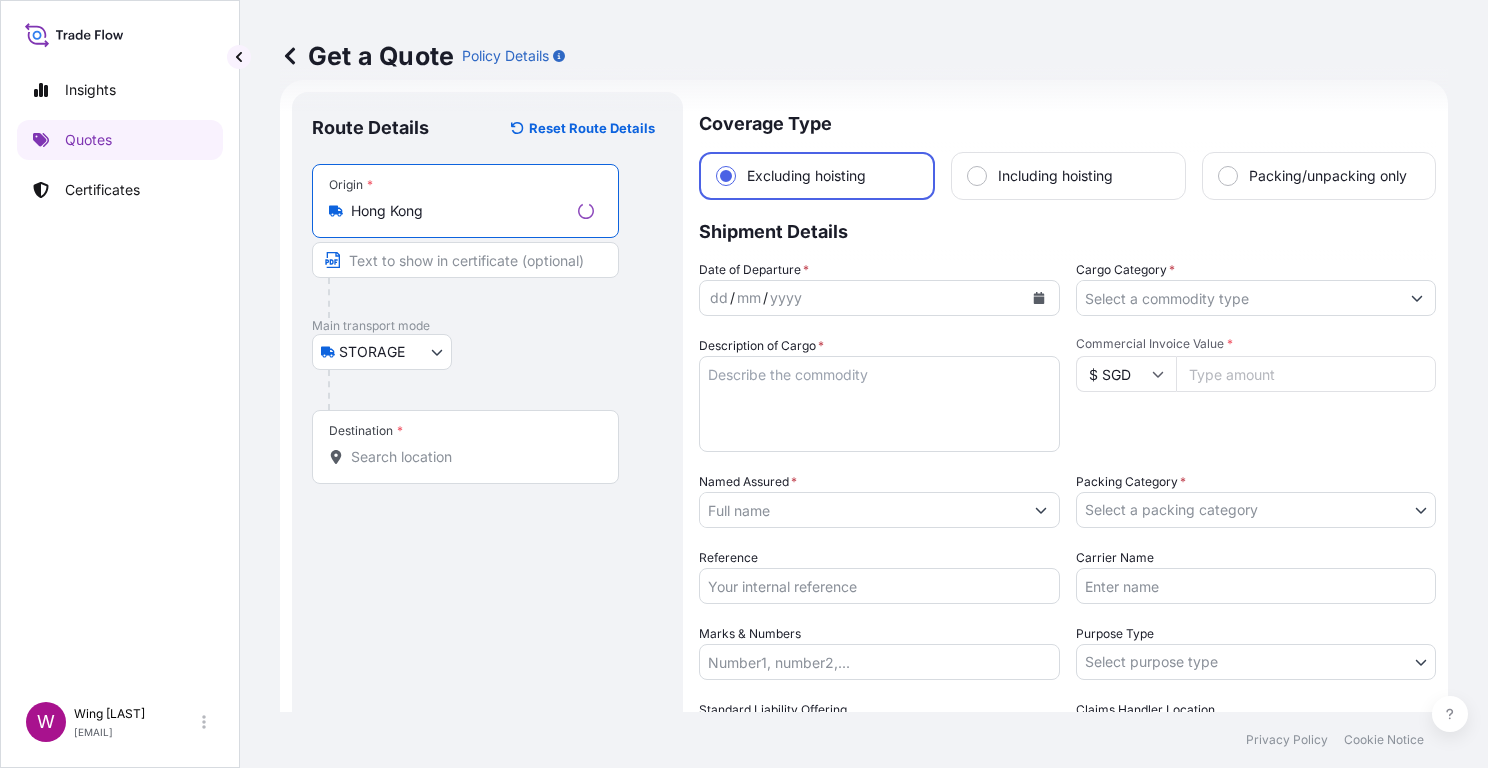 type on "Hong Kong" 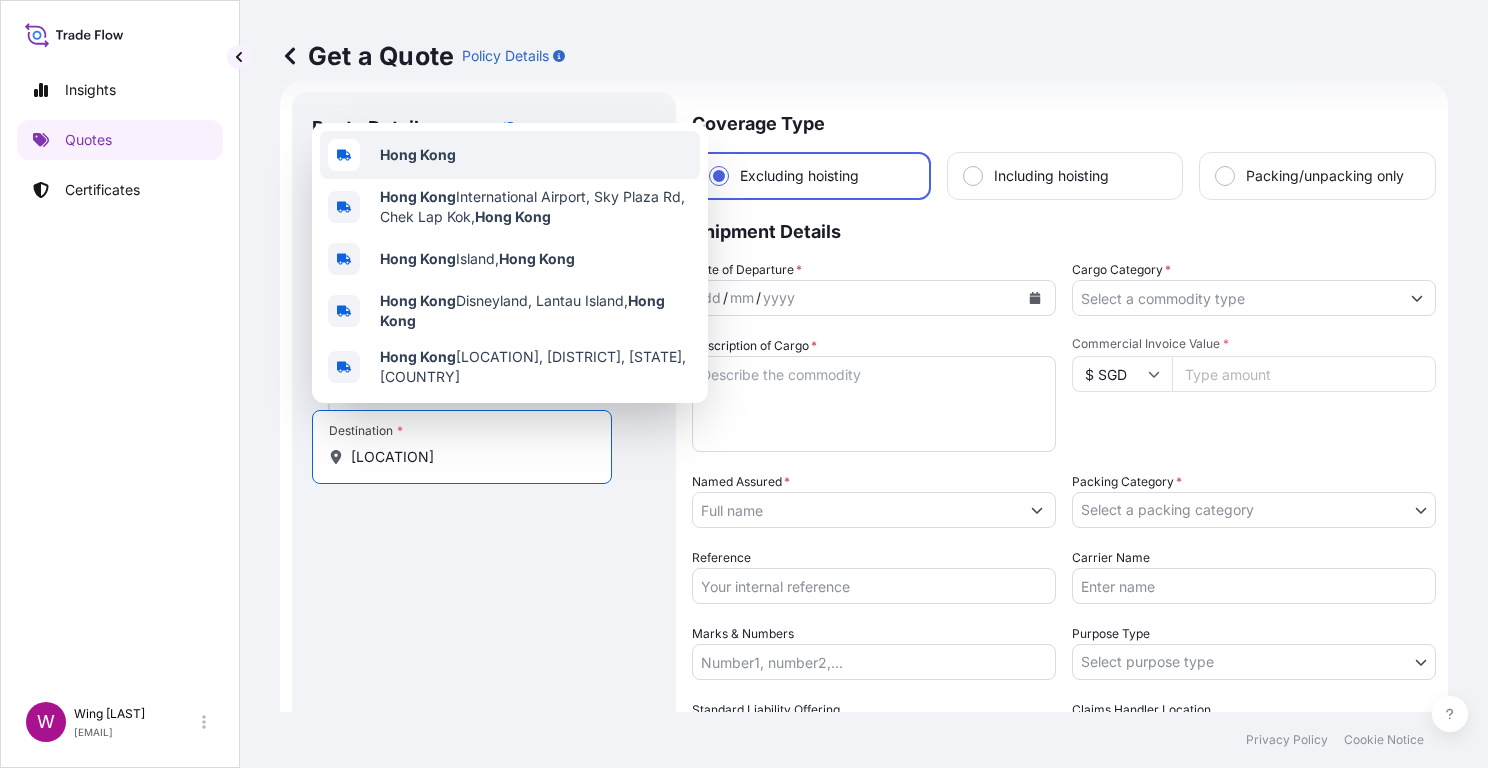 click on "Hong Kong" at bounding box center [418, 154] 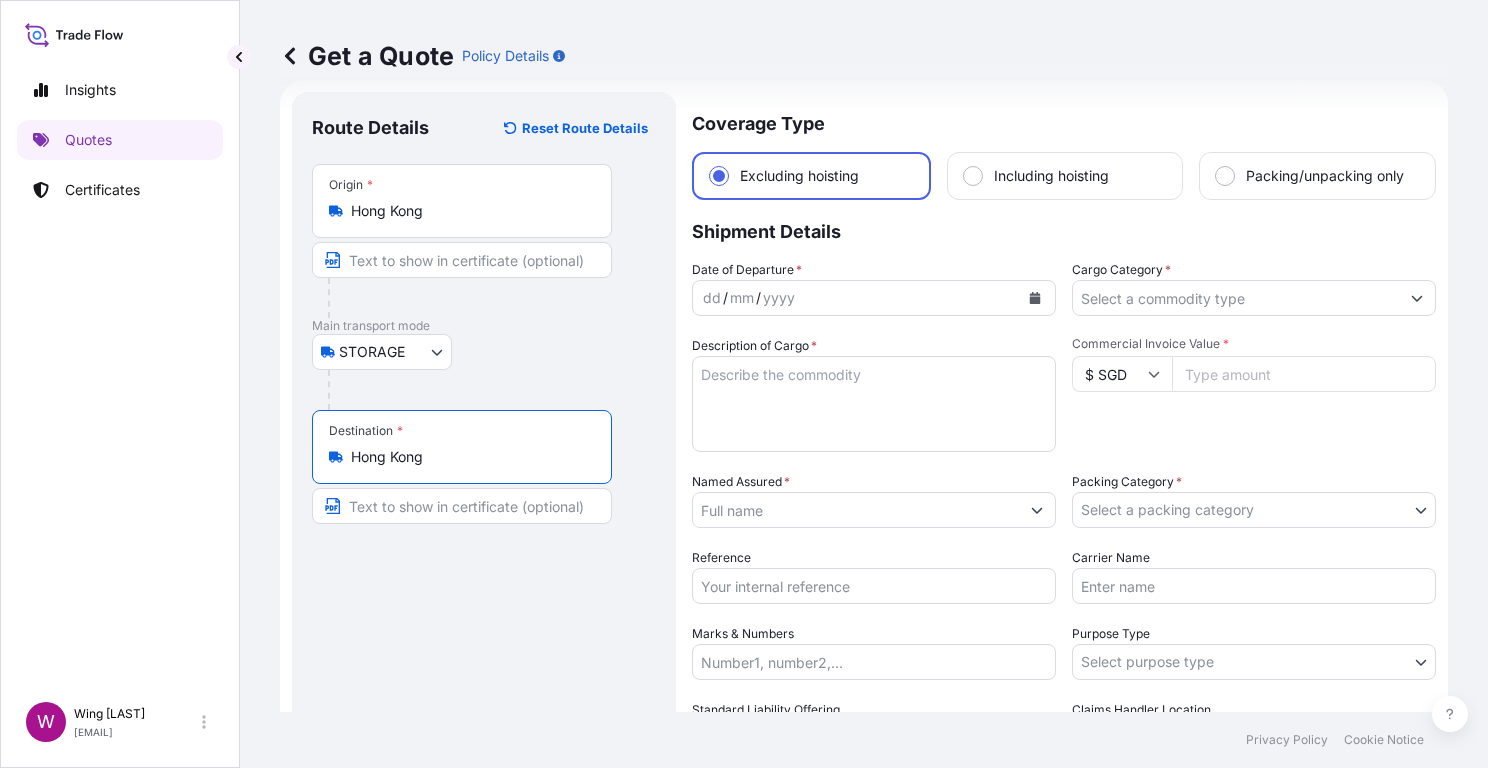 type on "Hong Kong" 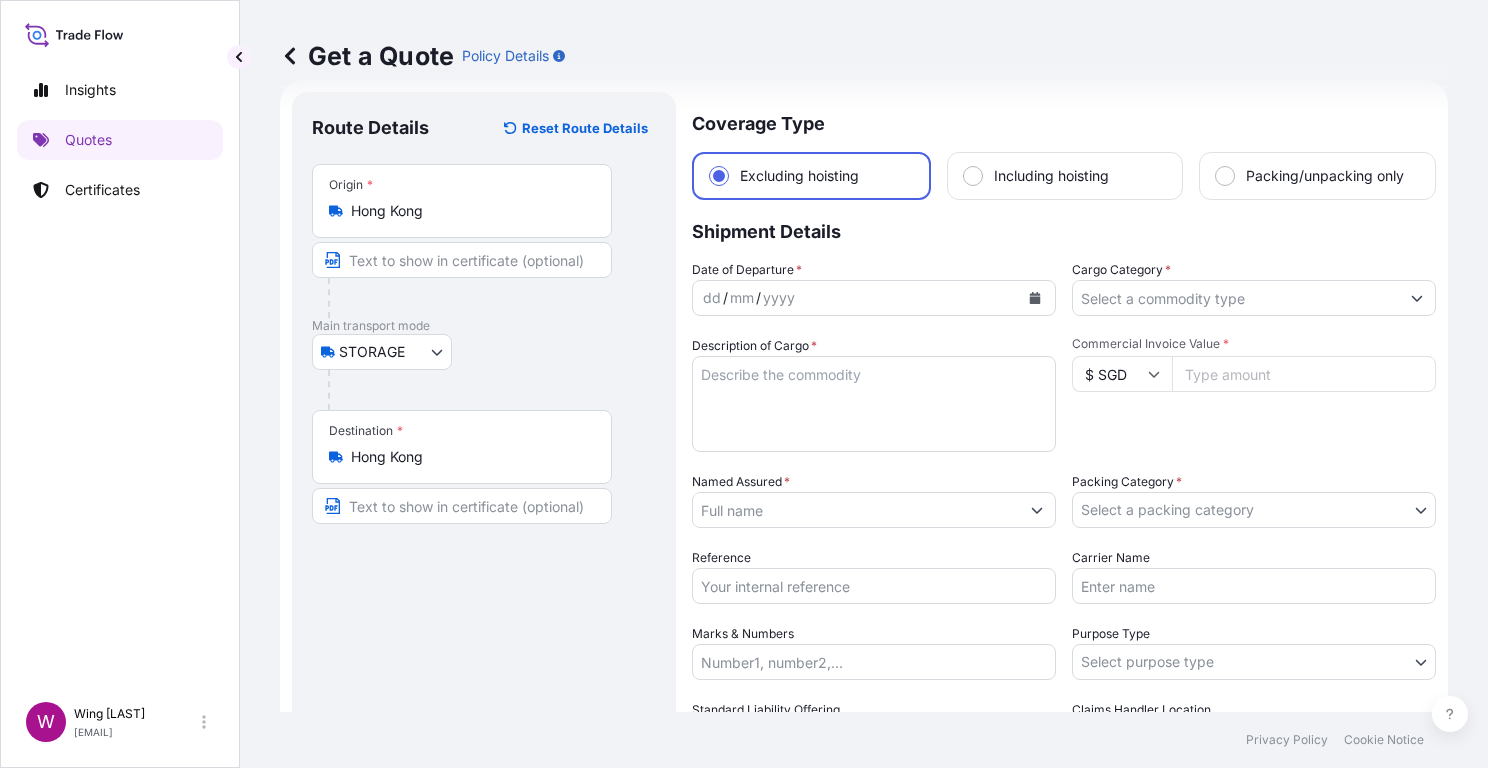 click on "mm" at bounding box center (742, 298) 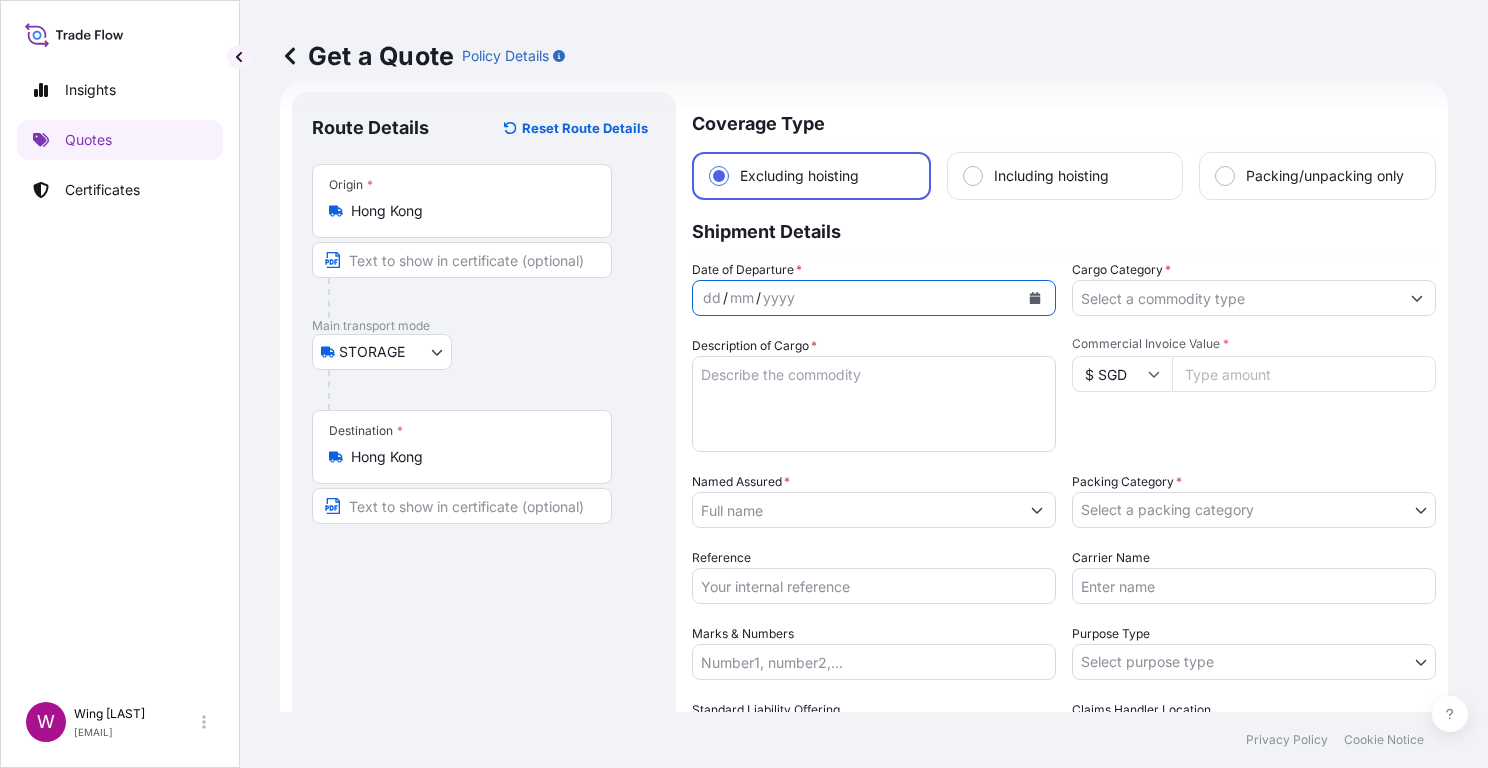 click at bounding box center (1035, 298) 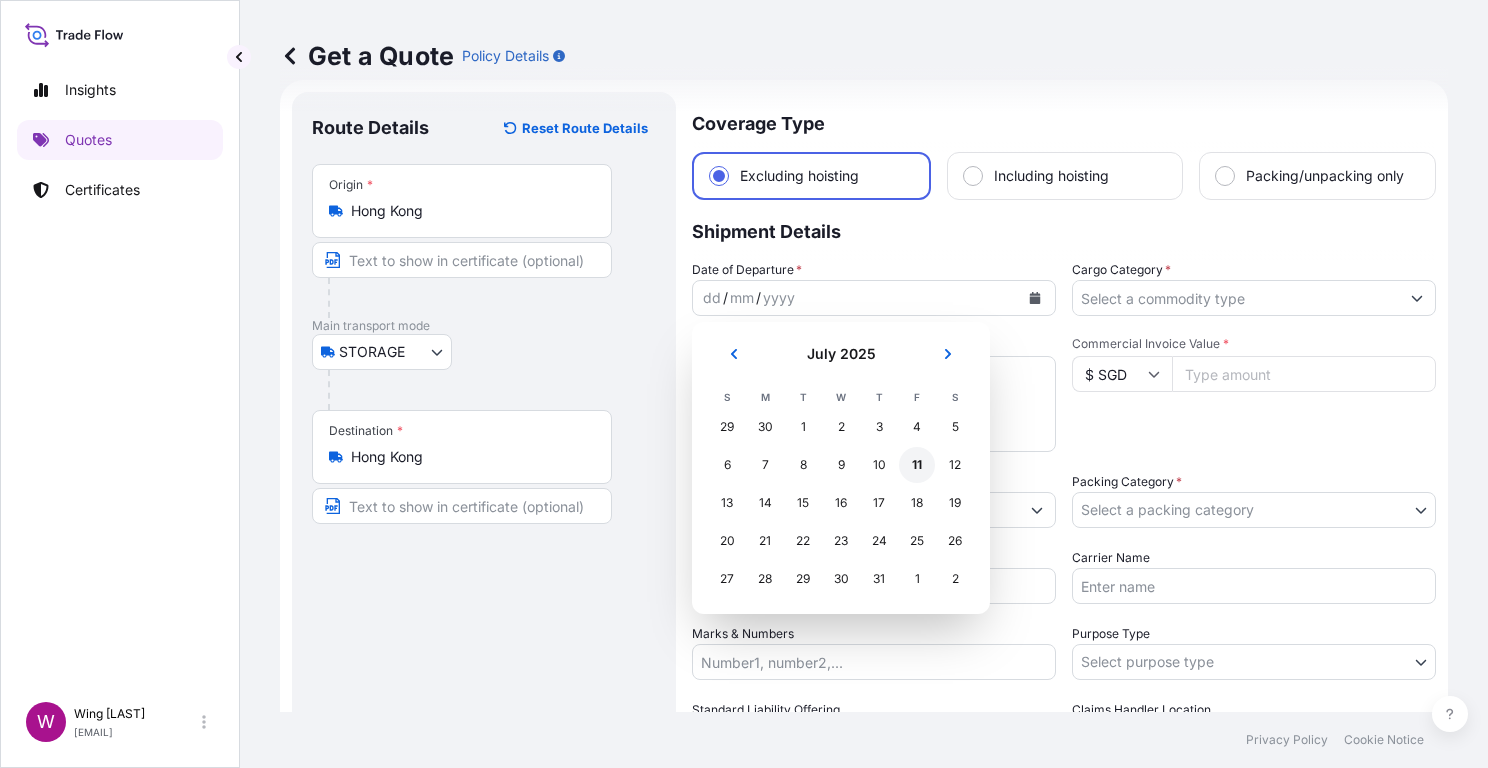 click on "11" at bounding box center (917, 465) 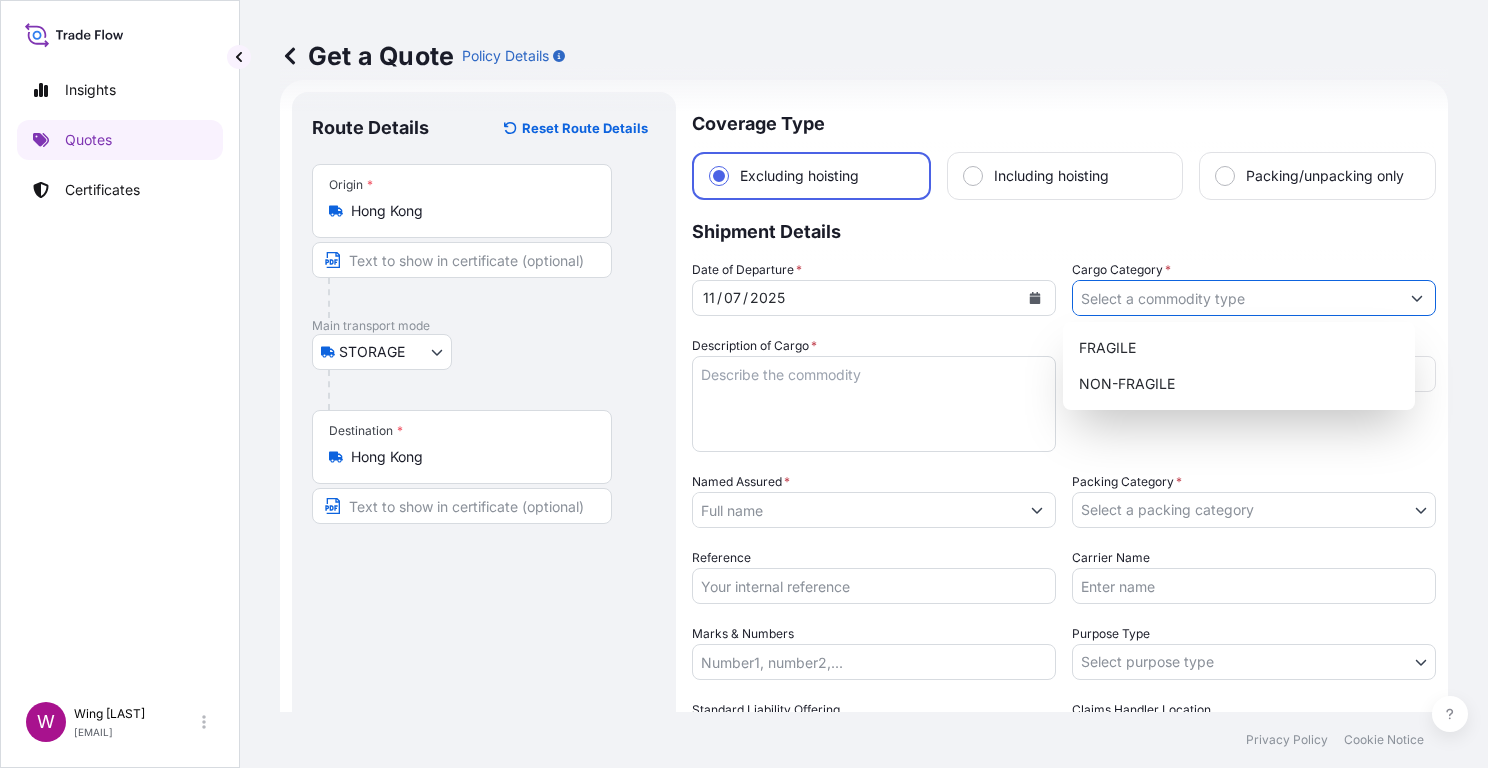 click on "Cargo Category *" at bounding box center (1236, 298) 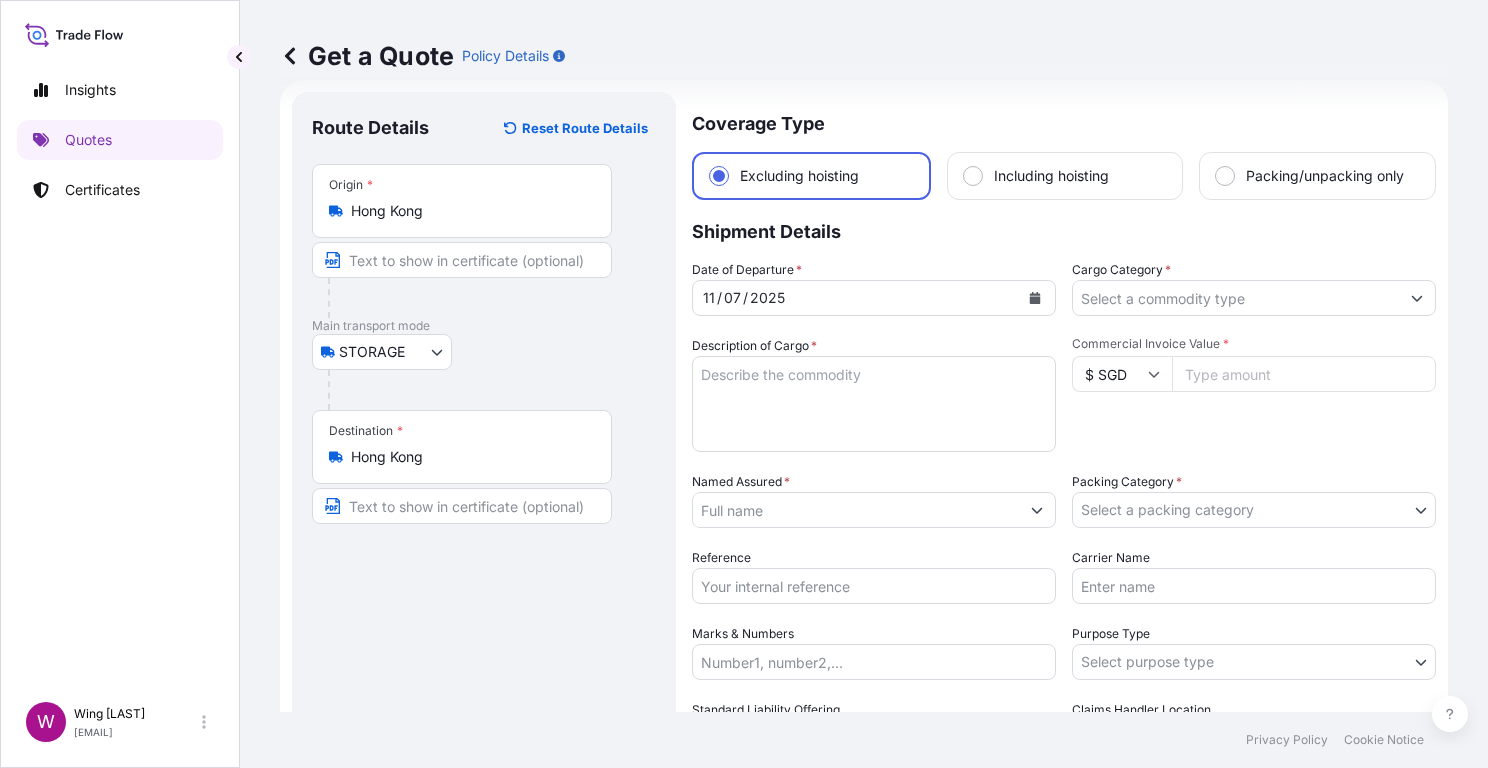 click on "Shipment Details" at bounding box center [1064, 230] 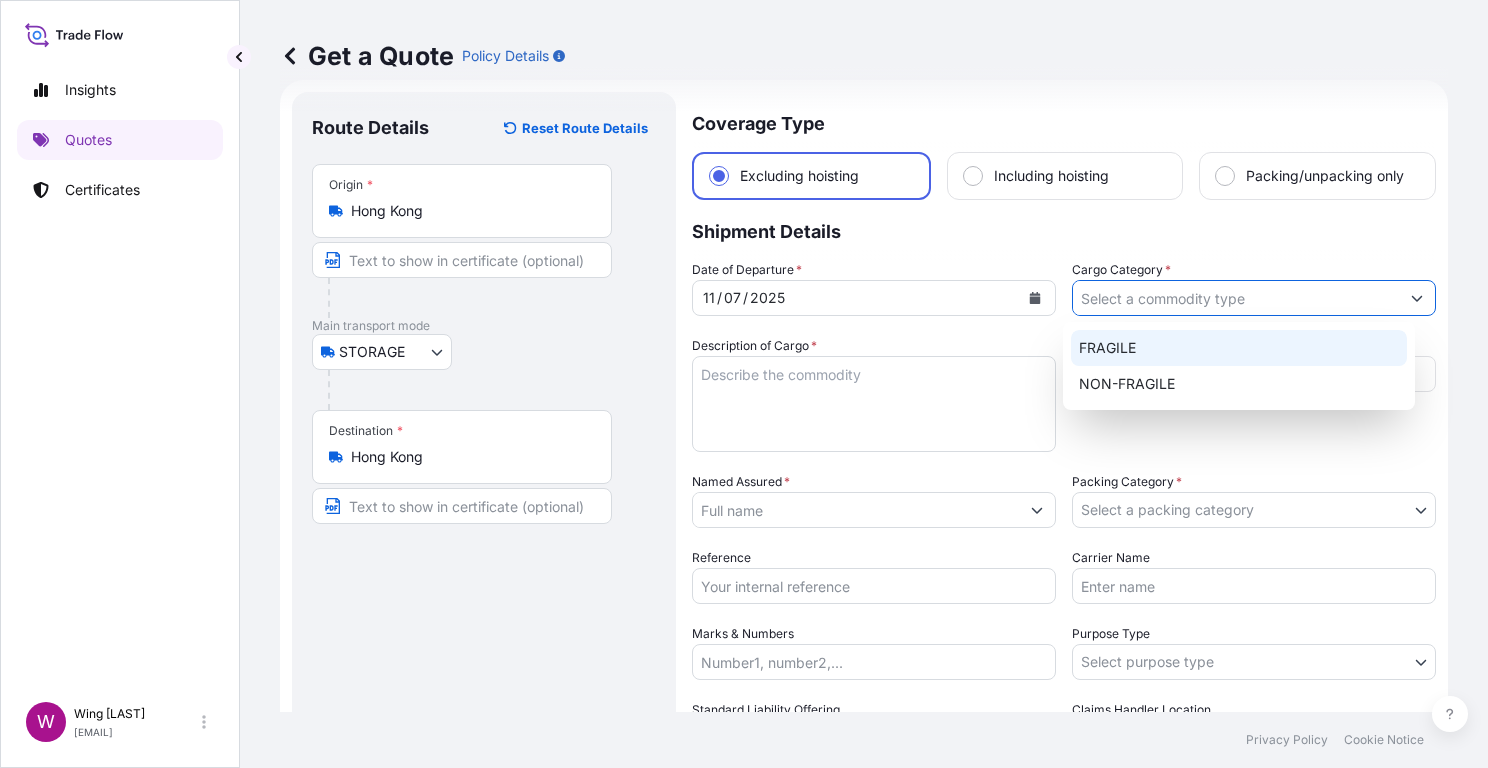 click on "FRAGILE" at bounding box center (1239, 348) 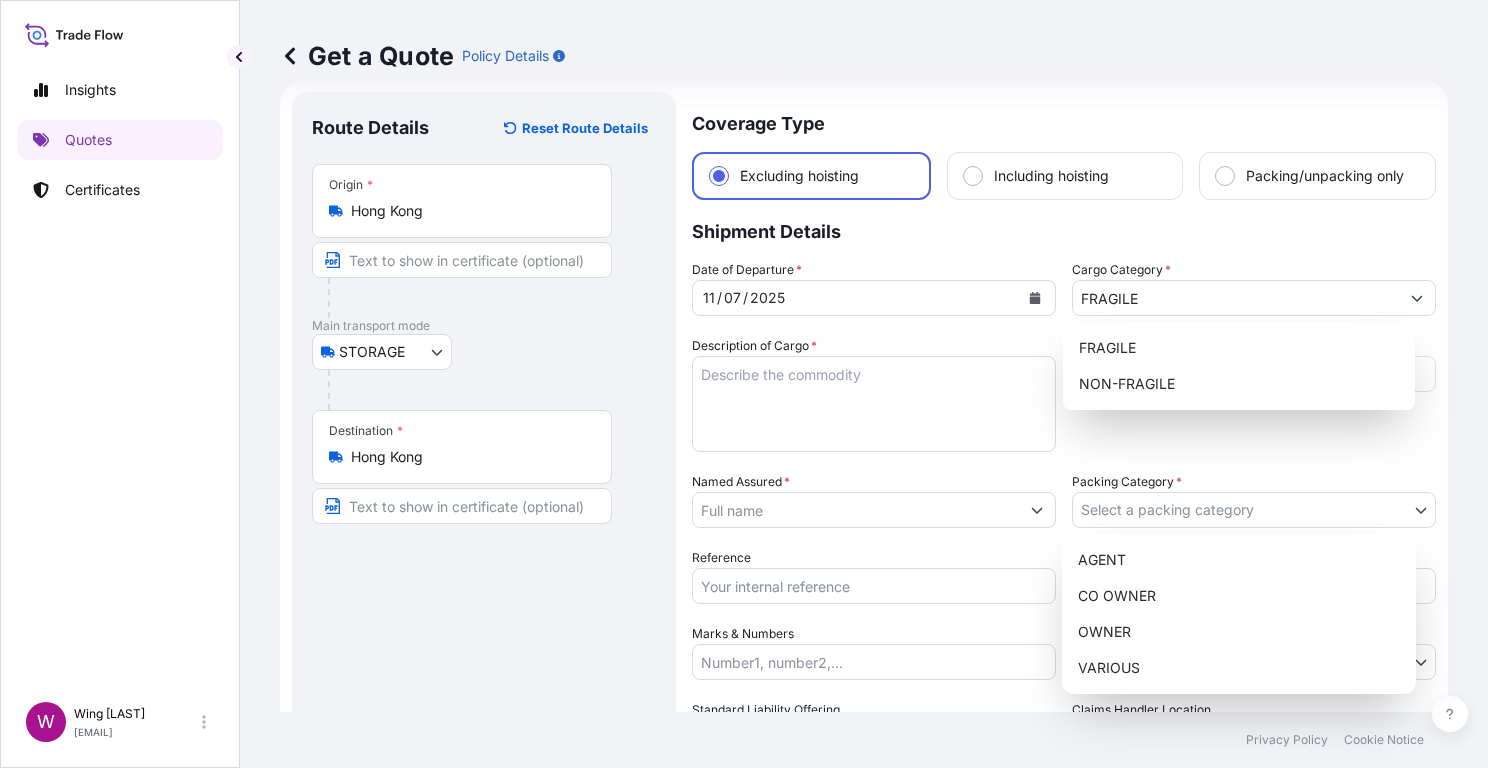 click on "2 options available.
Insights Quotes Certificates W Wing   Lee [EMAIL] Get a Quote Policy Details Route Details Reset Route Details Place of loading Road / Inland Road / Inland Origin * [LOCATION] Main transport mode STORAGE COURIER INSTALLATION LAND SEA AIR STORAGE Destination * [LOCATION] Road / Inland Road / Inland Place of Discharge Coverage Type Excluding hoisting Including hoisting Packing/unpacking only Shipment Details Date of Departure * [DATE] Cargo Category * FRAGILE Description of Cargo * Commercial Invoice Value   * $ SGD Named Assured * Packing Category * Select a packing category AGENT CO-OWNER OWNER Various Reference Carrier Name Marks & Numbers Purpose Type Select purpose type Transit Storage Installation Conservation Standard Liability Offering Select standard liability offering Yes No Claims Handler Location Select claims handler location [LOCATION] [LOCATION] Letter of Credit This shipment has a letter of credit Letter of credit * Get a Quote Privacy Policy
0" at bounding box center [744, 384] 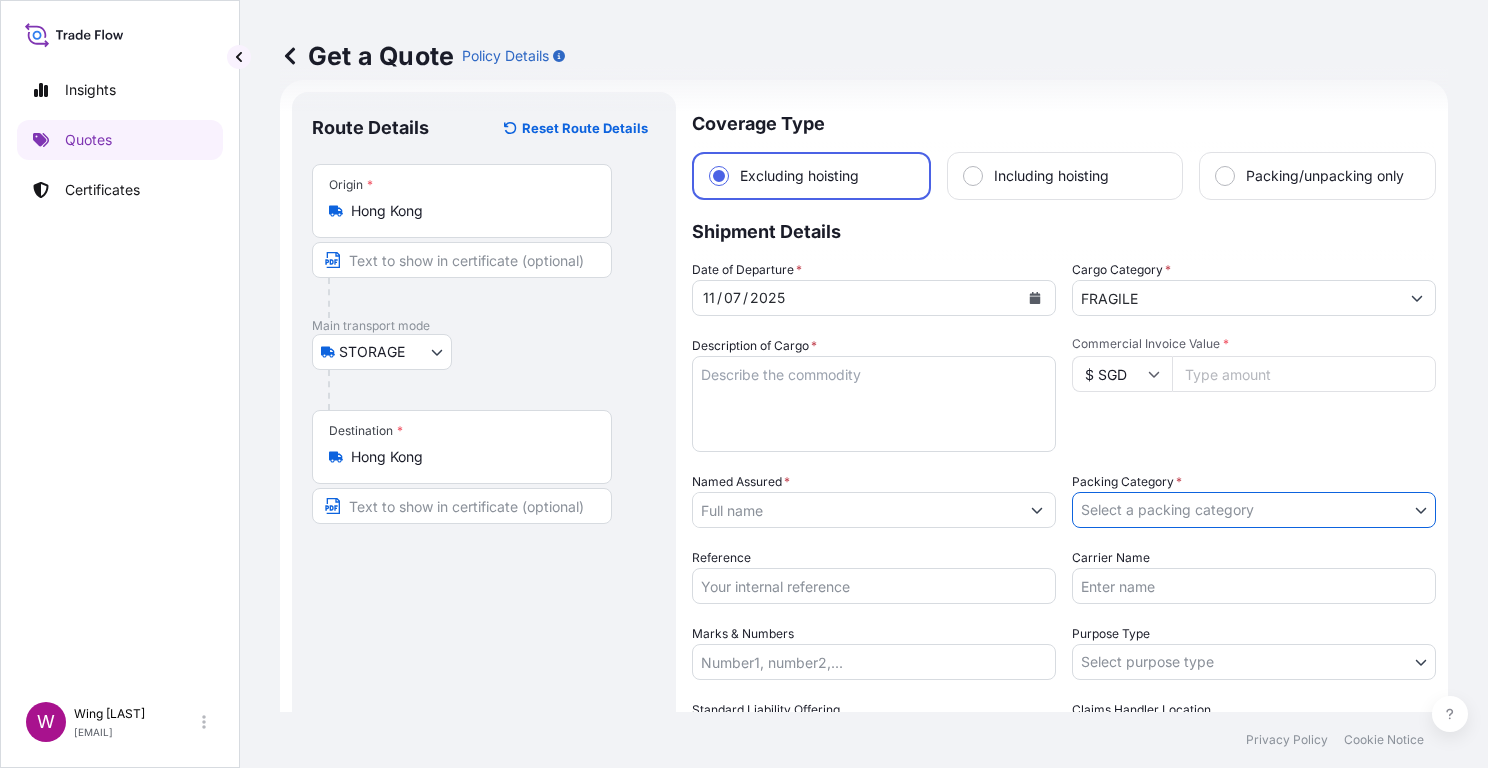 click on "Description of Cargo *" at bounding box center [874, 404] 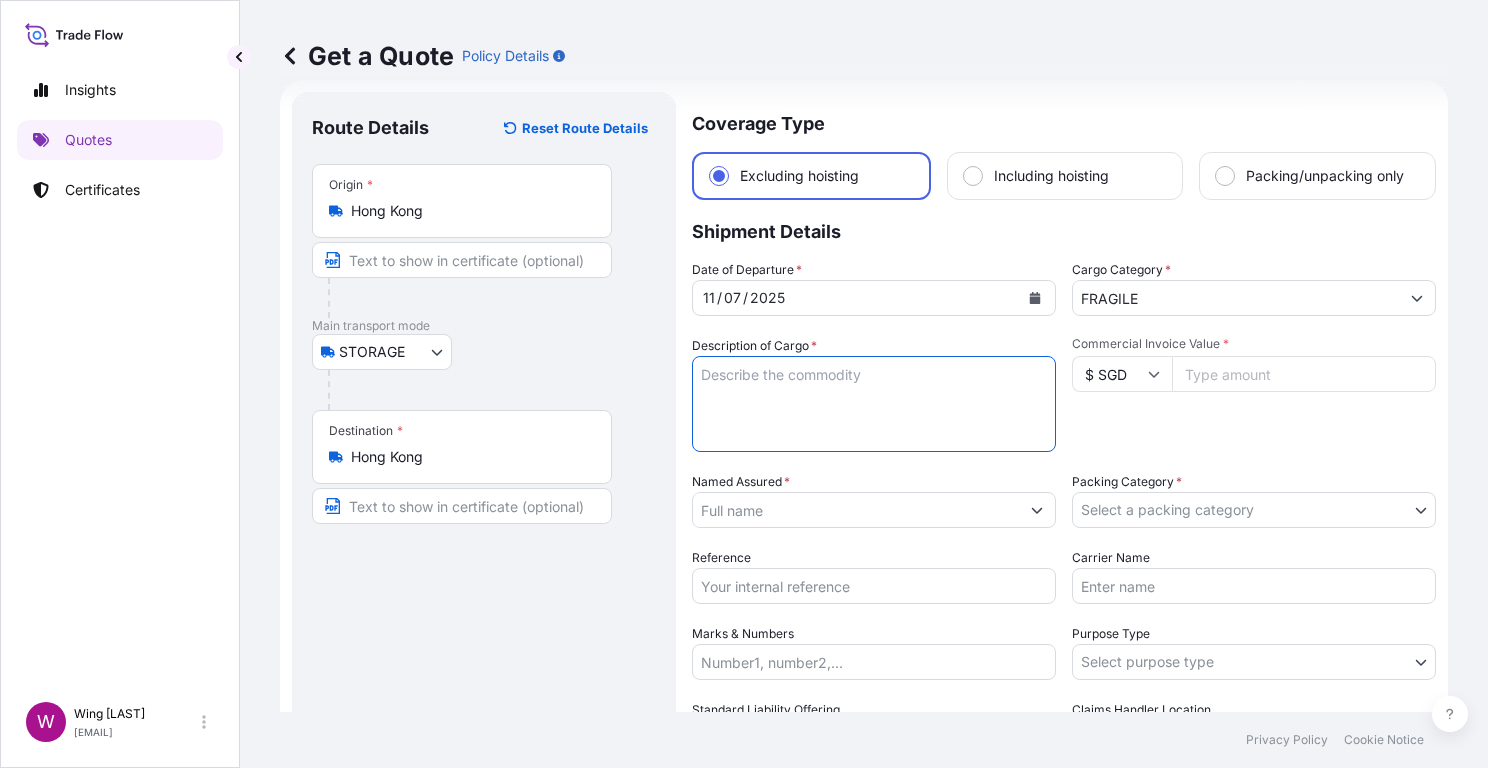 paste on "OTOBONG NKANGA, SILENT ANCHOR IV" 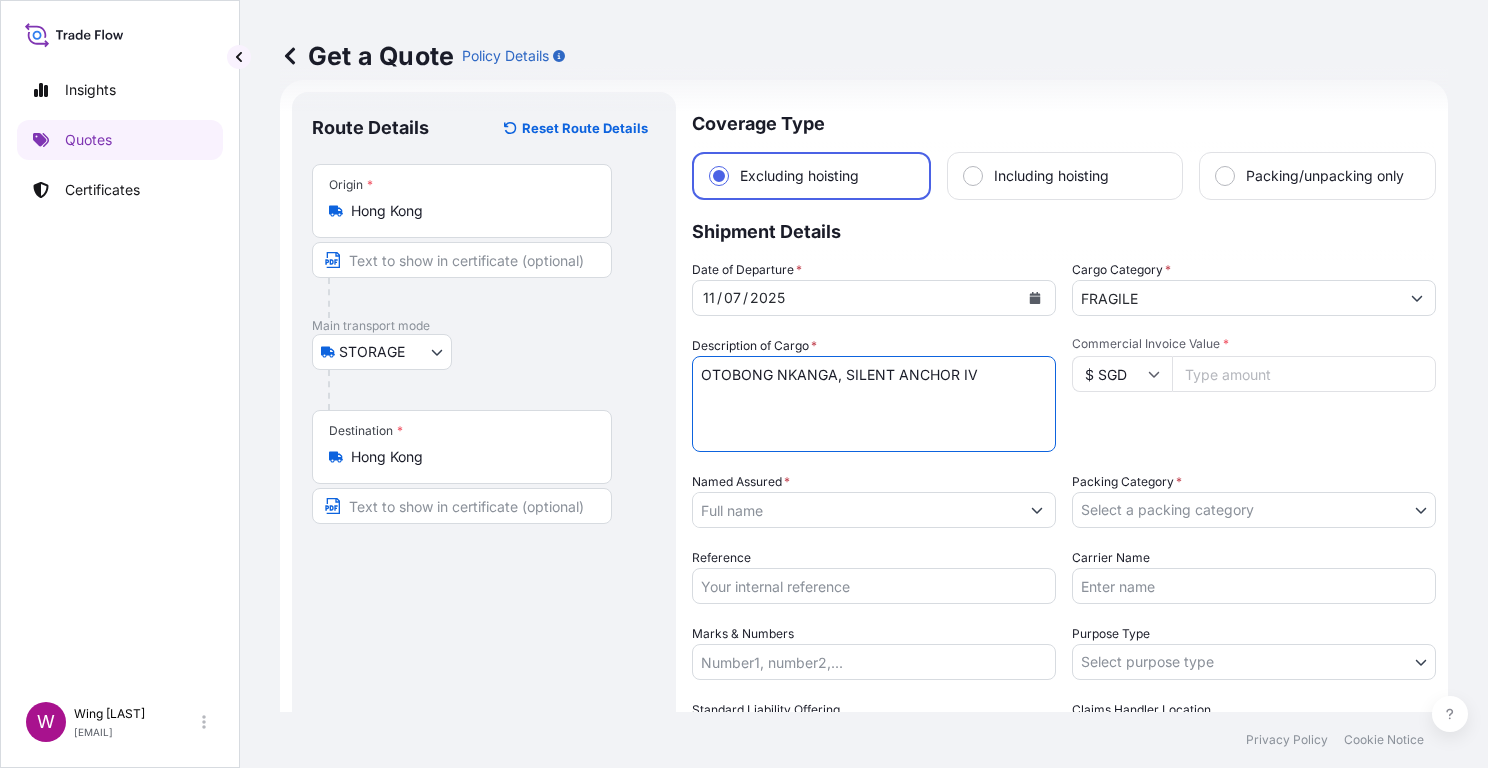 type on "OTOBONG NKANGA, SILENT ANCHOR IV" 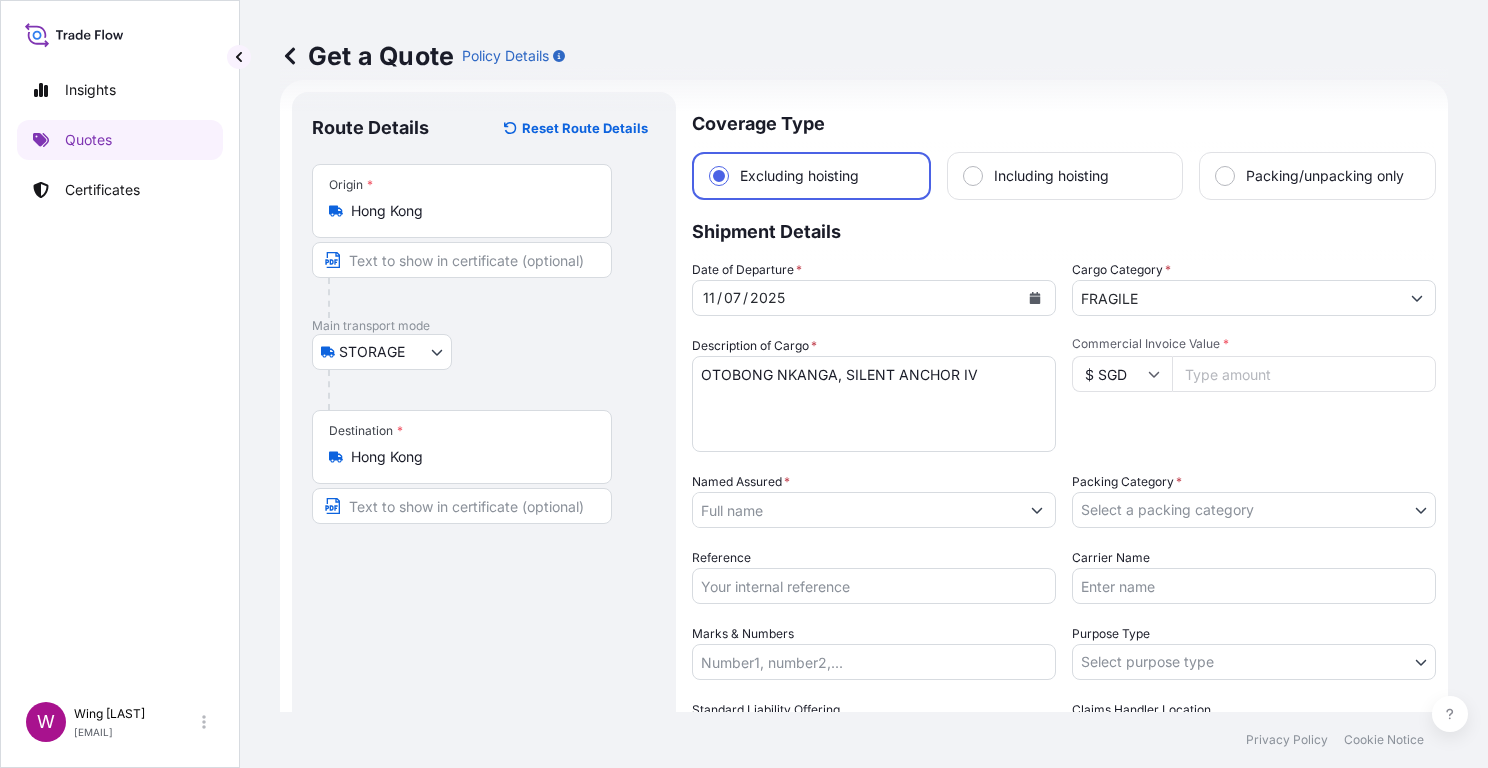 click on "STORAGE COURIER INSTALLATION LAND SEA AIR STORAGE" at bounding box center (484, 352) 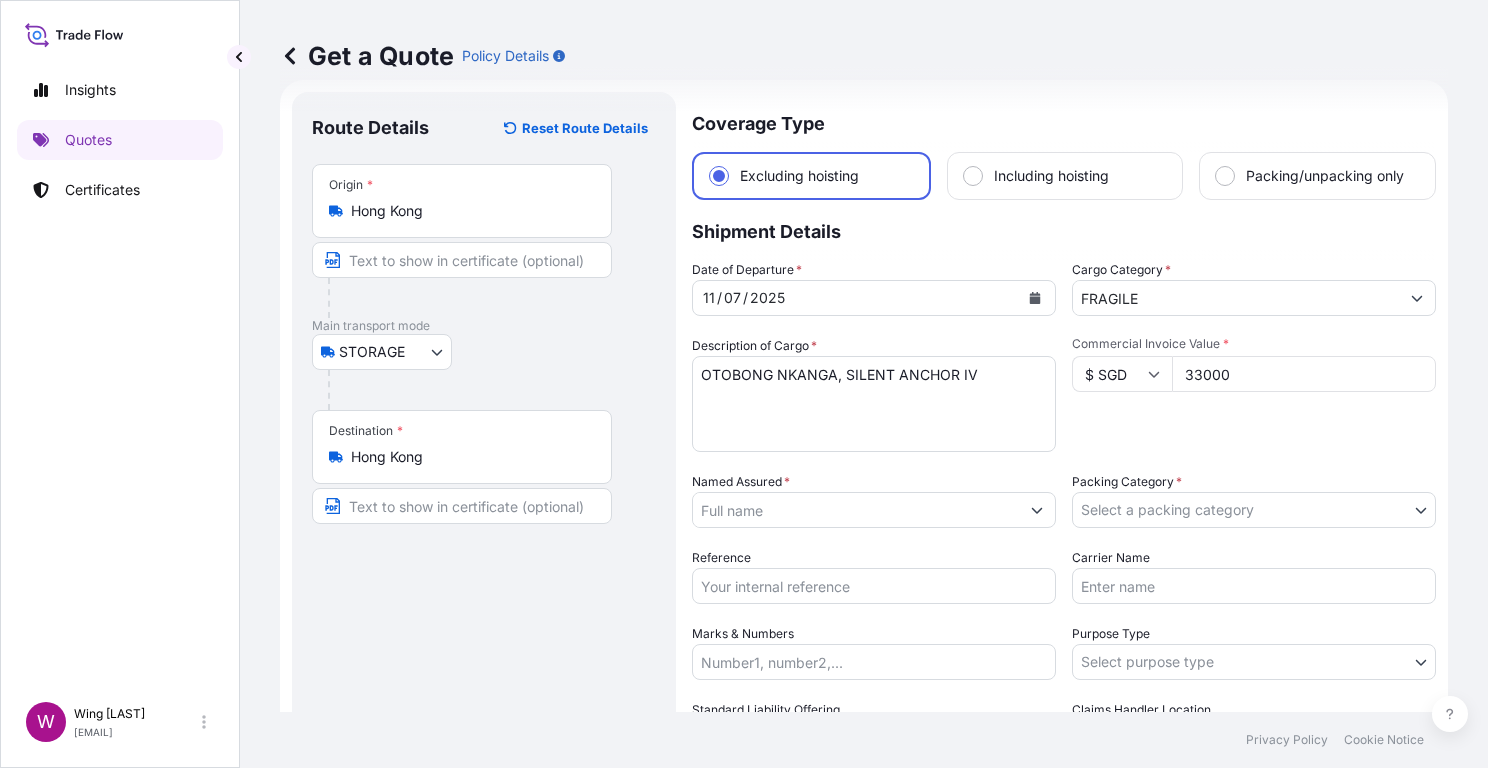 type on "33000" 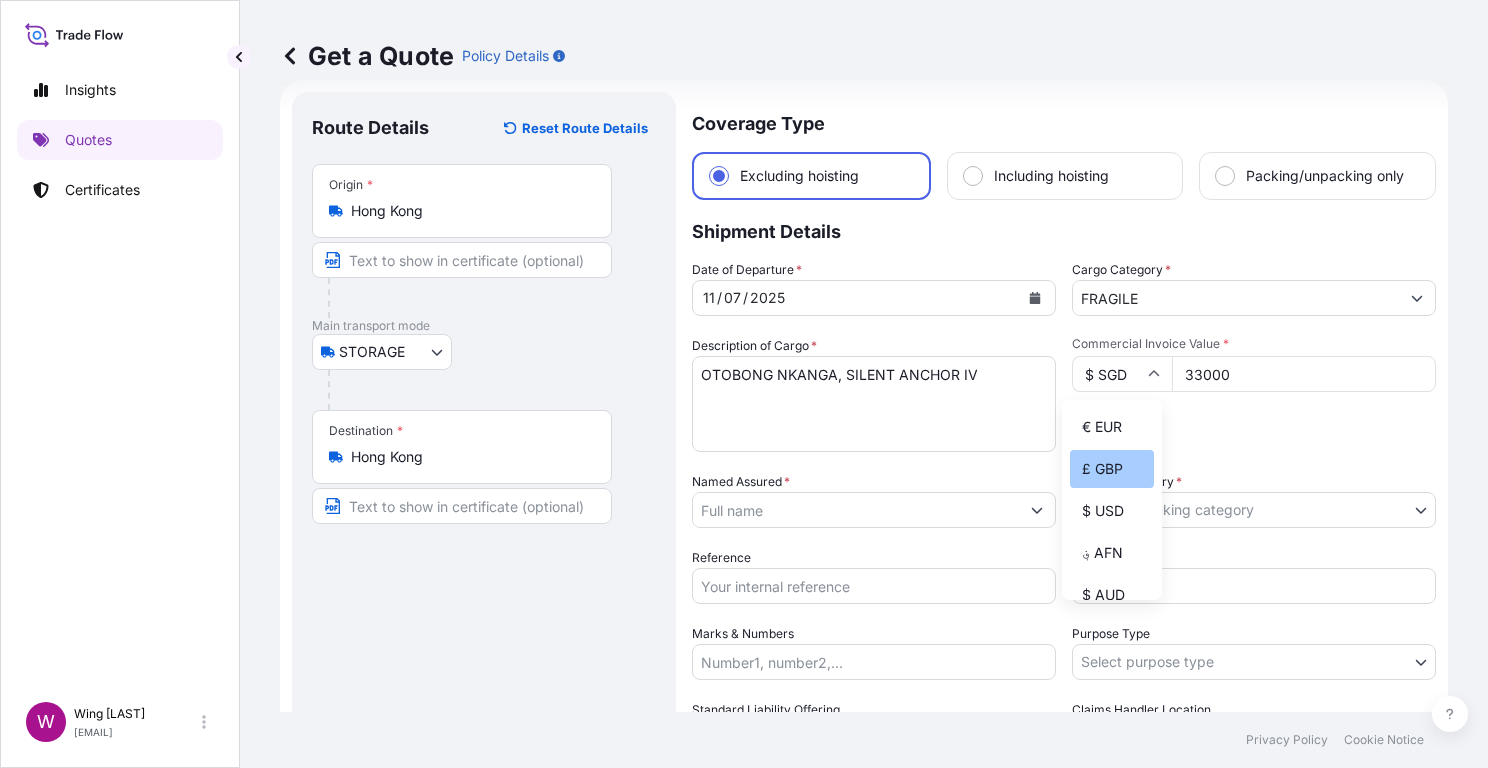 click on "£ GBP" at bounding box center [1112, 469] 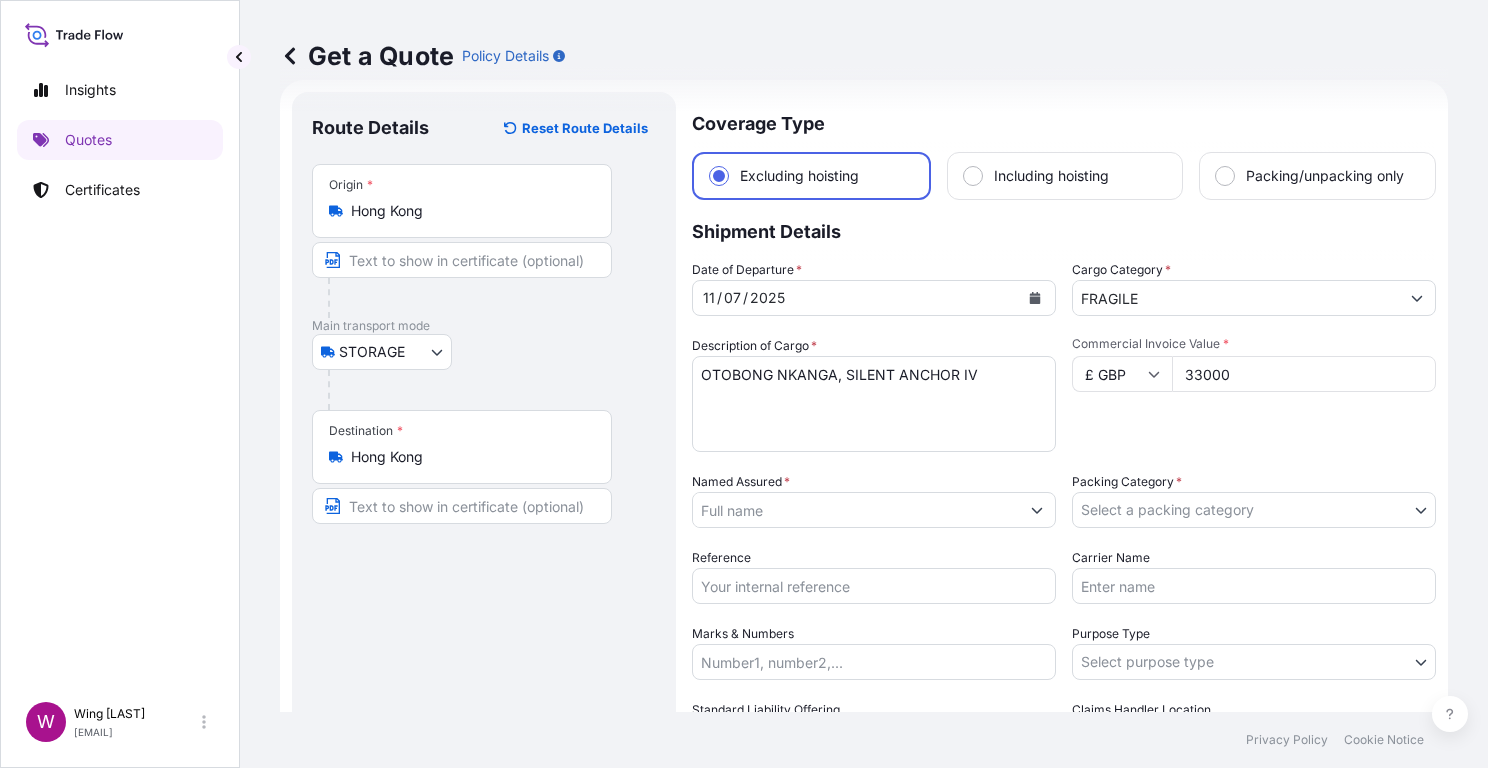click on "STORAGE COURIER INSTALLATION LAND SEA AIR STORAGE" at bounding box center (484, 352) 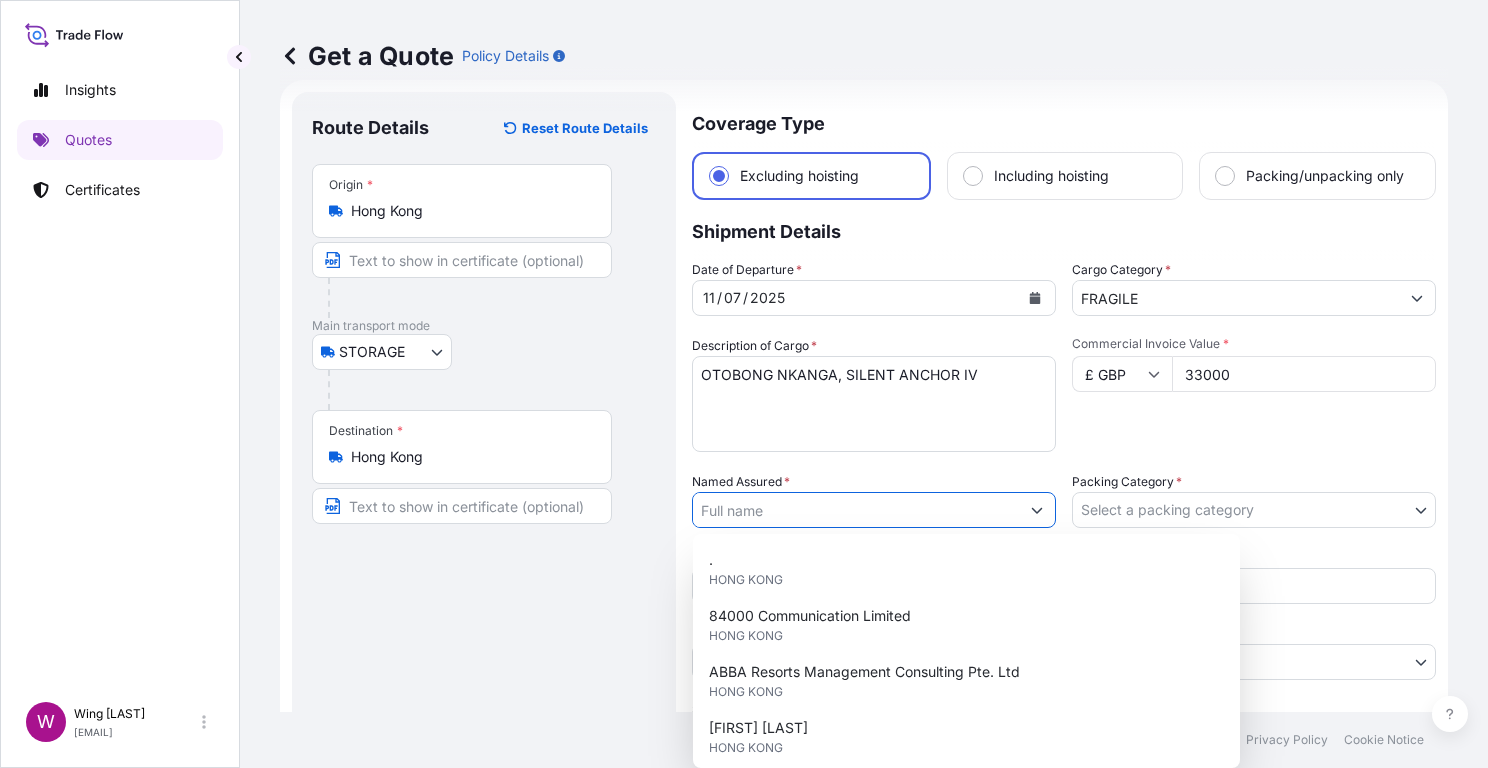 click on "Named Assured *" at bounding box center [856, 510] 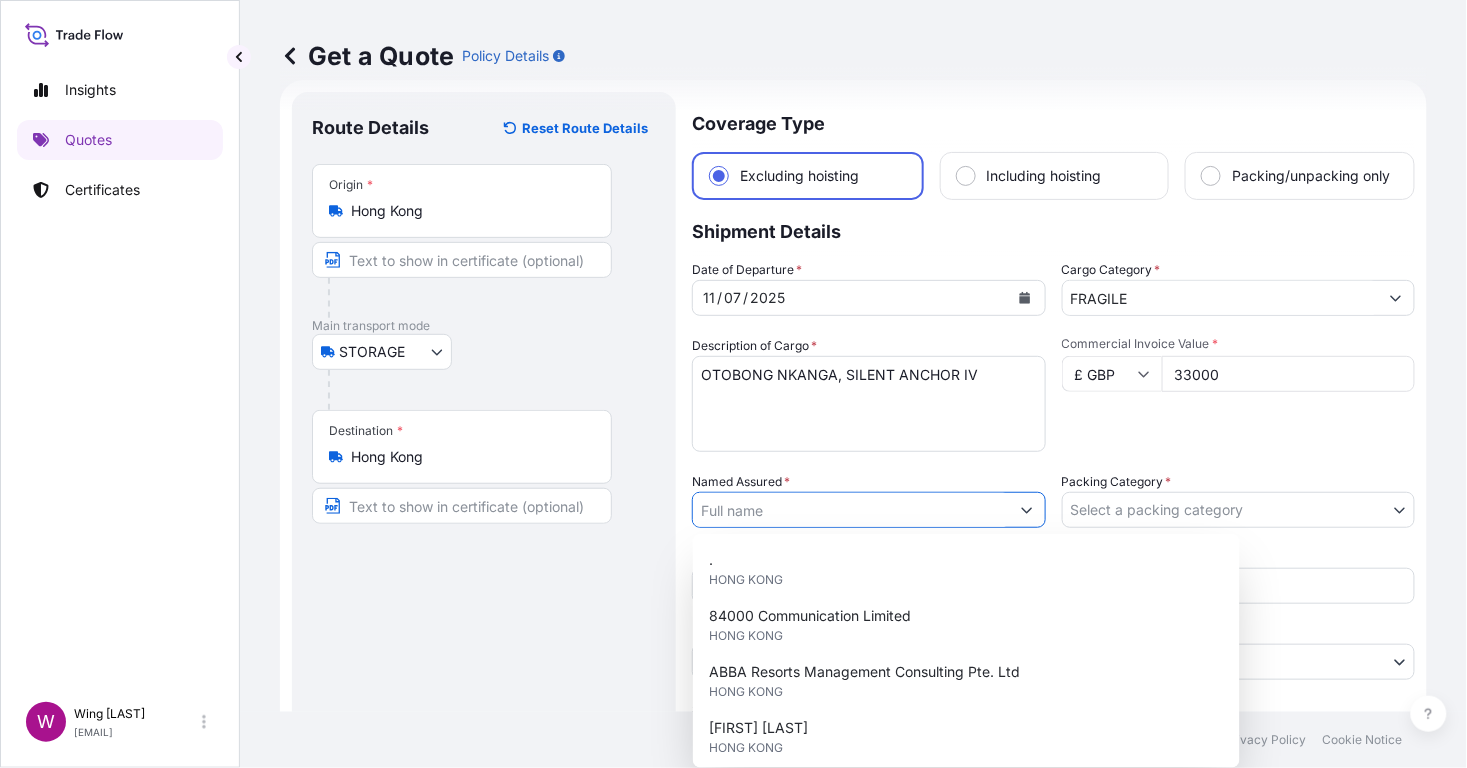 paste on "[LAST]" 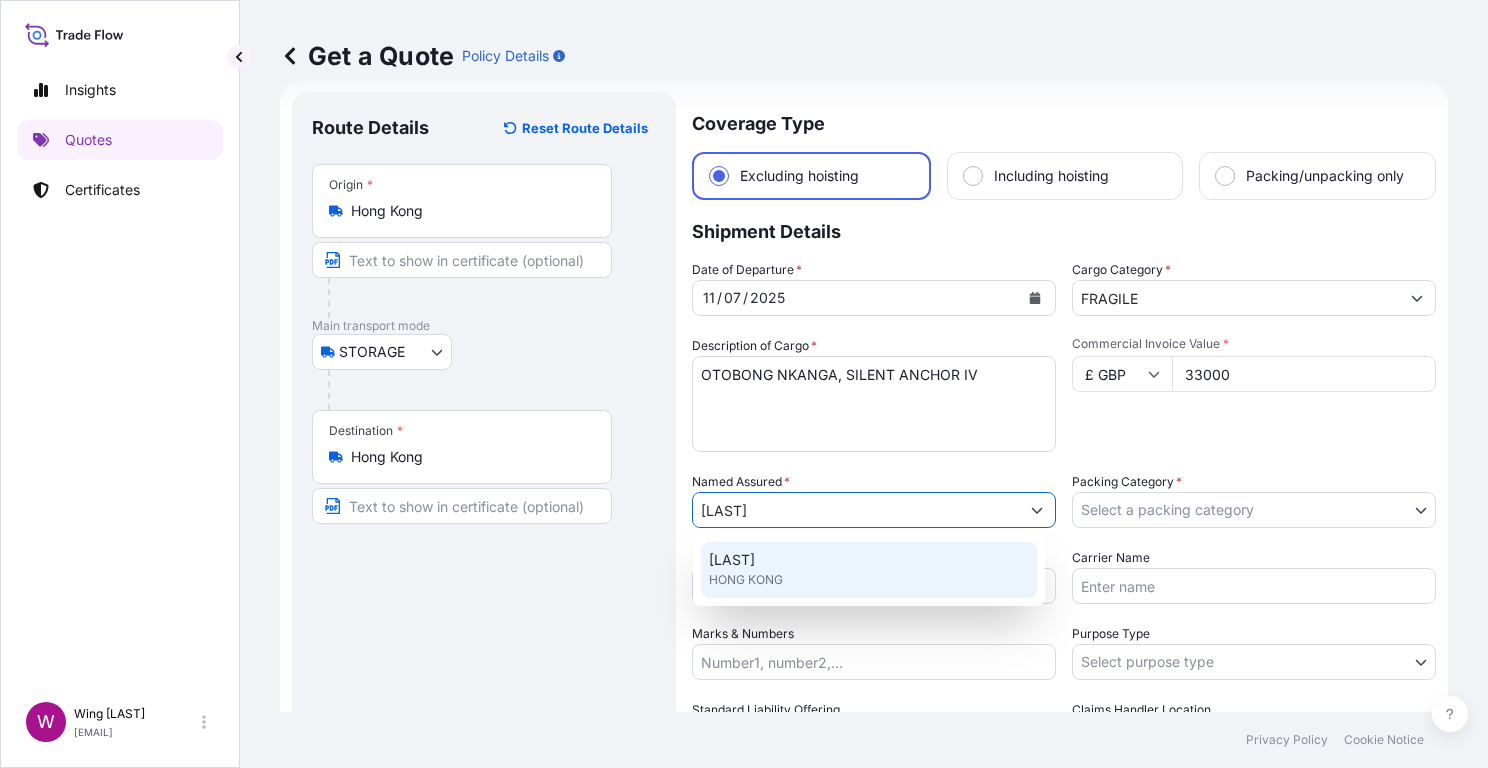 click on "[LAST]" at bounding box center [732, 560] 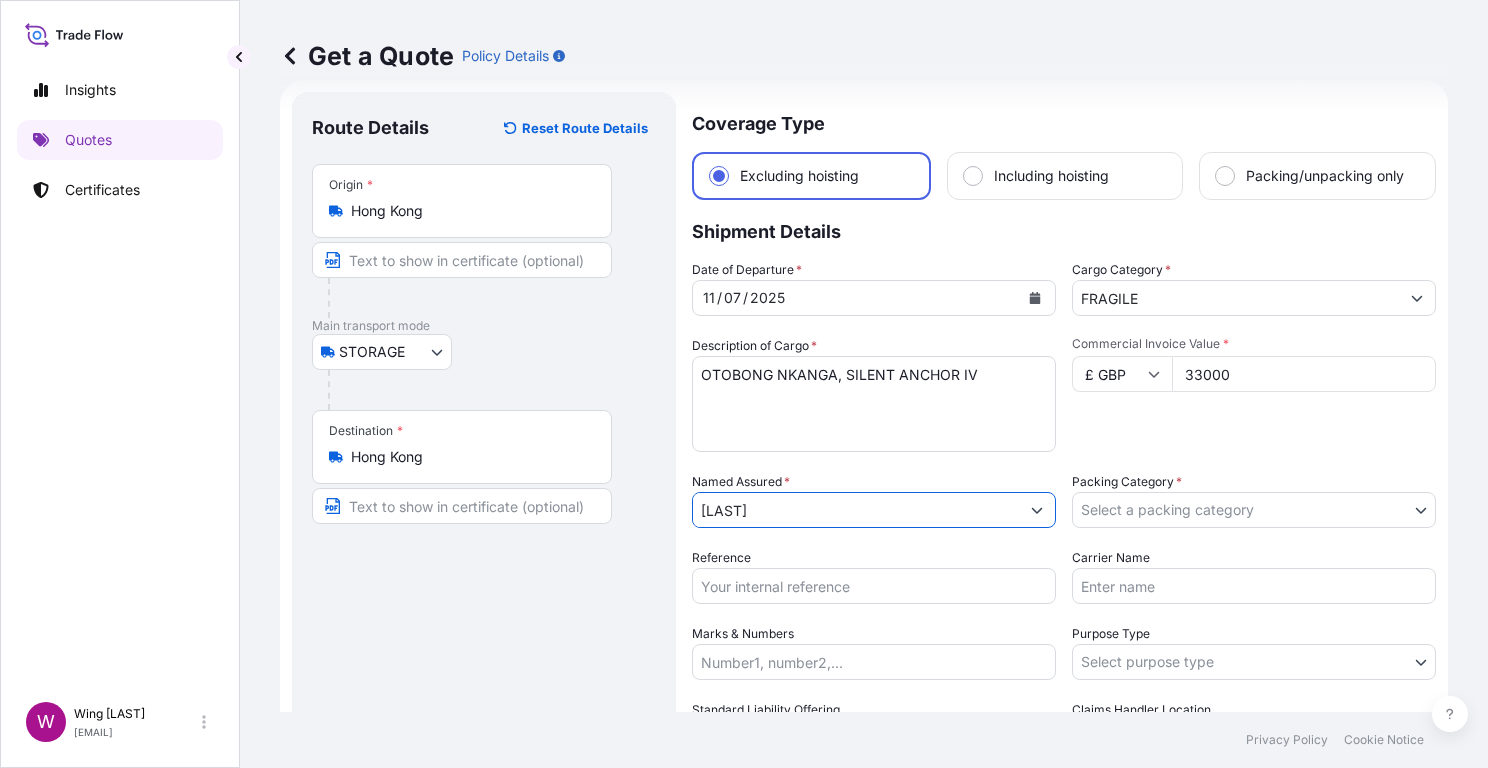 type on "[LAST]" 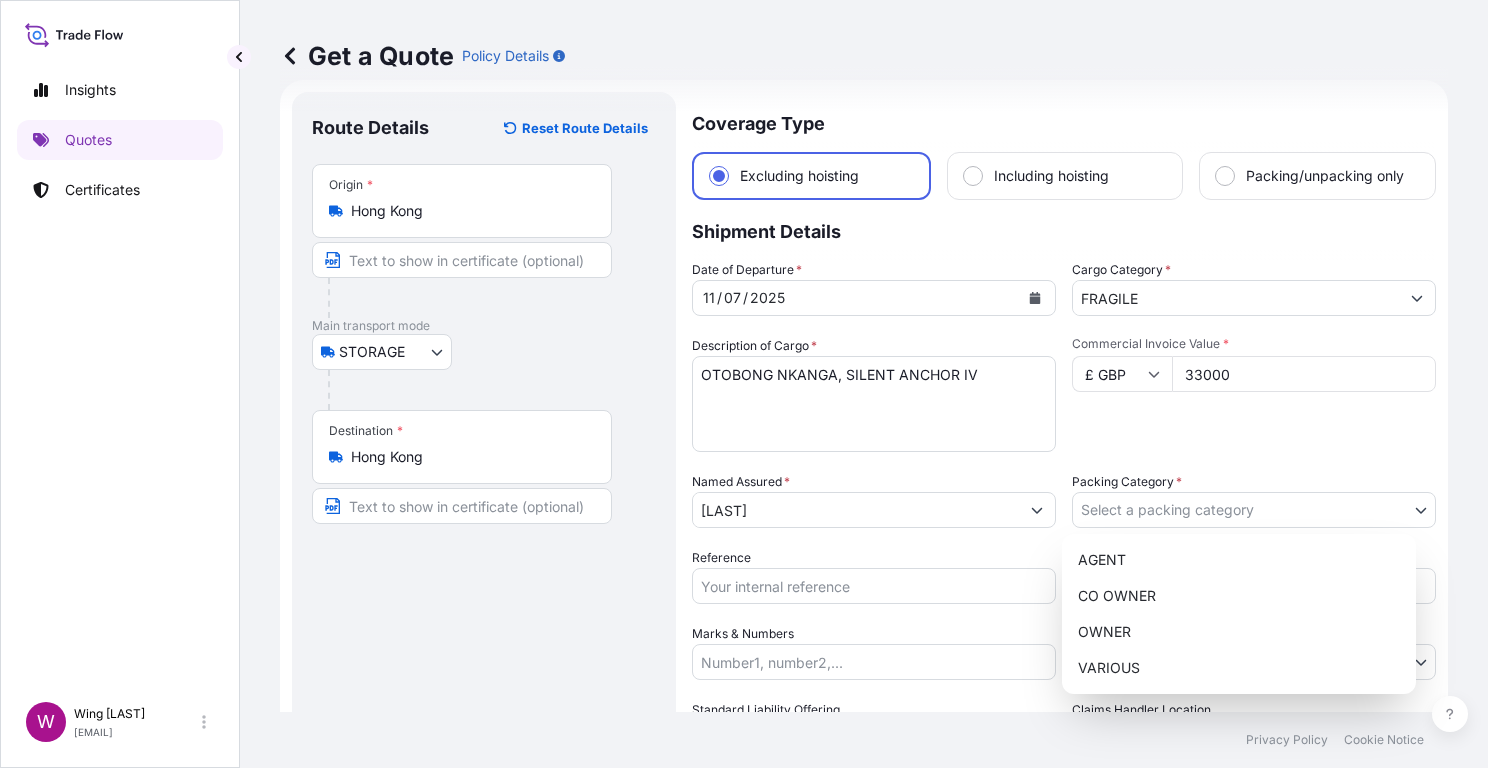 click on "2 options available. 0 options available. 1 option available.
Insights Quotes Certificates W Wing   Lee [EMAIL] Get a Quote Policy Details Route Details Reset Route Details Place of loading Road / Inland Road / Inland Origin * [LOCATION] Main transport mode STORAGE COURIER INSTALLATION LAND SEA AIR STORAGE Destination * [LOCATION] Road / Inland Road / Inland Place of Discharge Coverage Type Excluding hoisting Including hoisting Packing/unpacking only Shipment Details Date of Departure * [DATE] Cargo Category * FRAGILE Description of Cargo * OTOBONG NKANGA, SILENT ANCHOR IV Commercial Invoice Value   * £ GBP 33000 Named Assured * HSU KWAN Packing Category * Select a packing category AGENT CO-OWNER OWNER Various Reference Carrier Name Marks & Numbers Purpose Type Select purpose type Transit Storage Installation Conservation Standard Liability Offering Select standard liability offering Yes No Claims Handler Location Select claims handler location [LOCATION] [LOCATION] Letter of Credit" at bounding box center [744, 384] 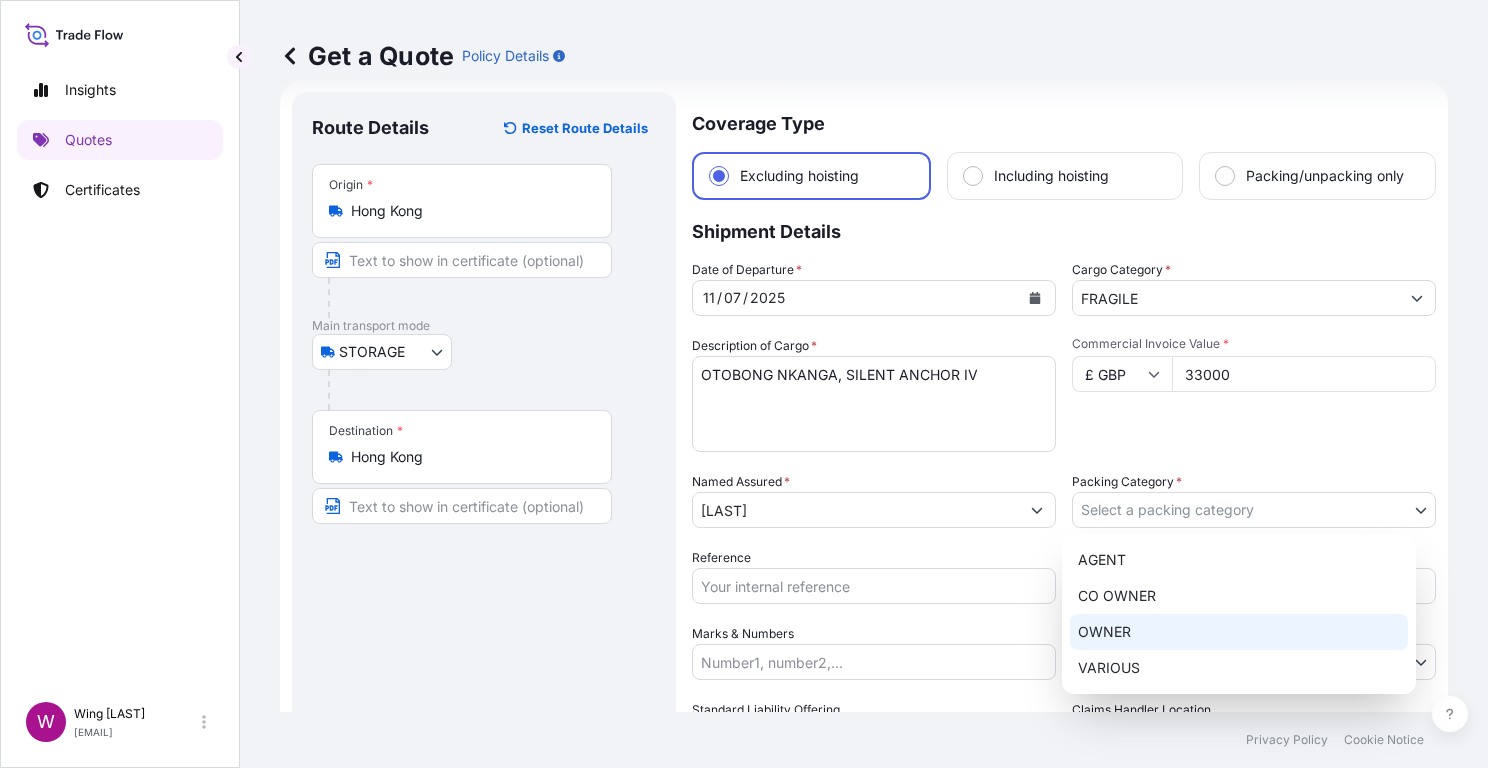 click on "OWNER" at bounding box center [1239, 632] 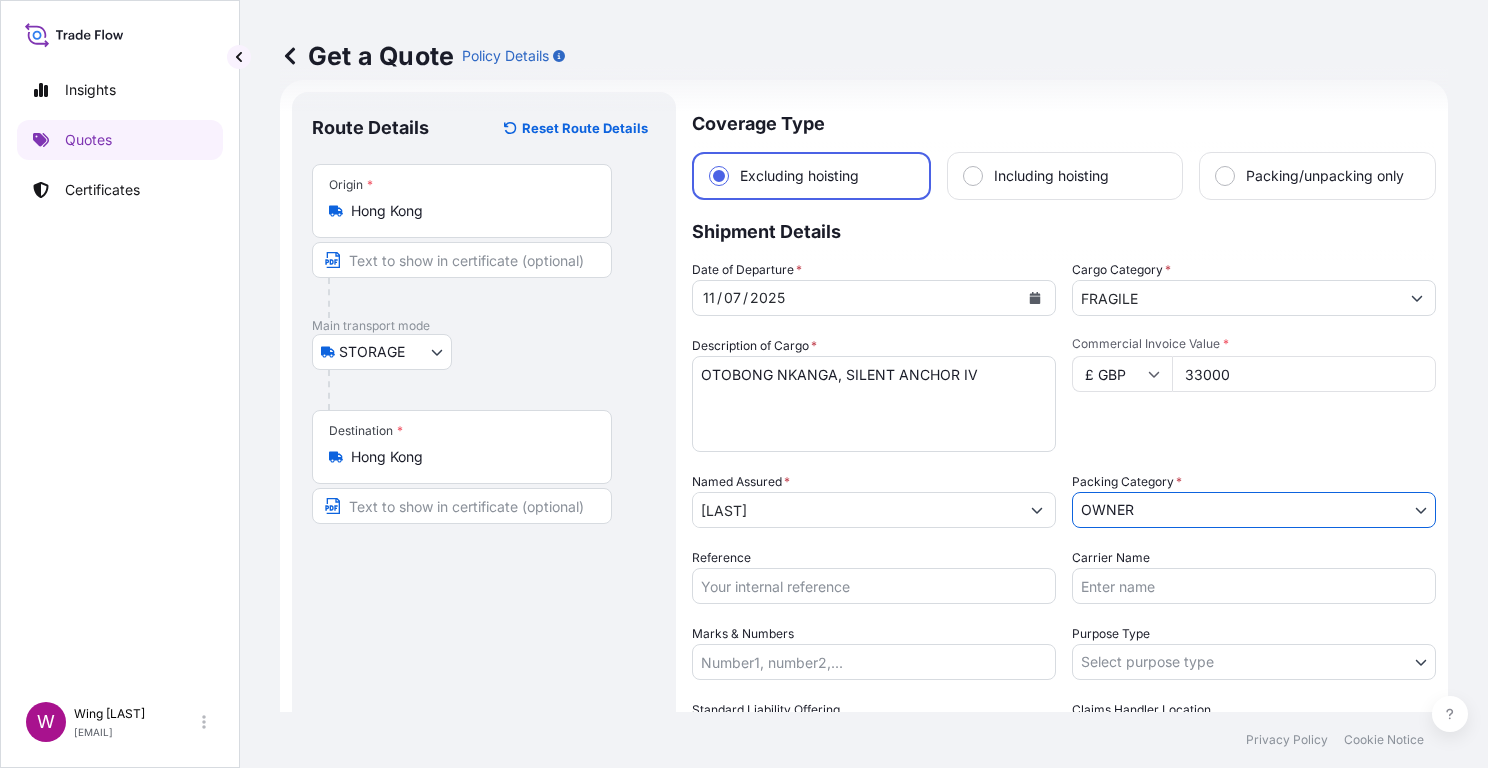 click on "Route Details Reset Route Details Place of loading Road / Inland Road / Inland Origin * Hong Kong Main transport mode STORAGE COURIER INSTALLATION LAND SEA AIR STORAGE Destination * Hong Kong Road / Inland Road / Inland Place of Discharge" at bounding box center (484, 498) 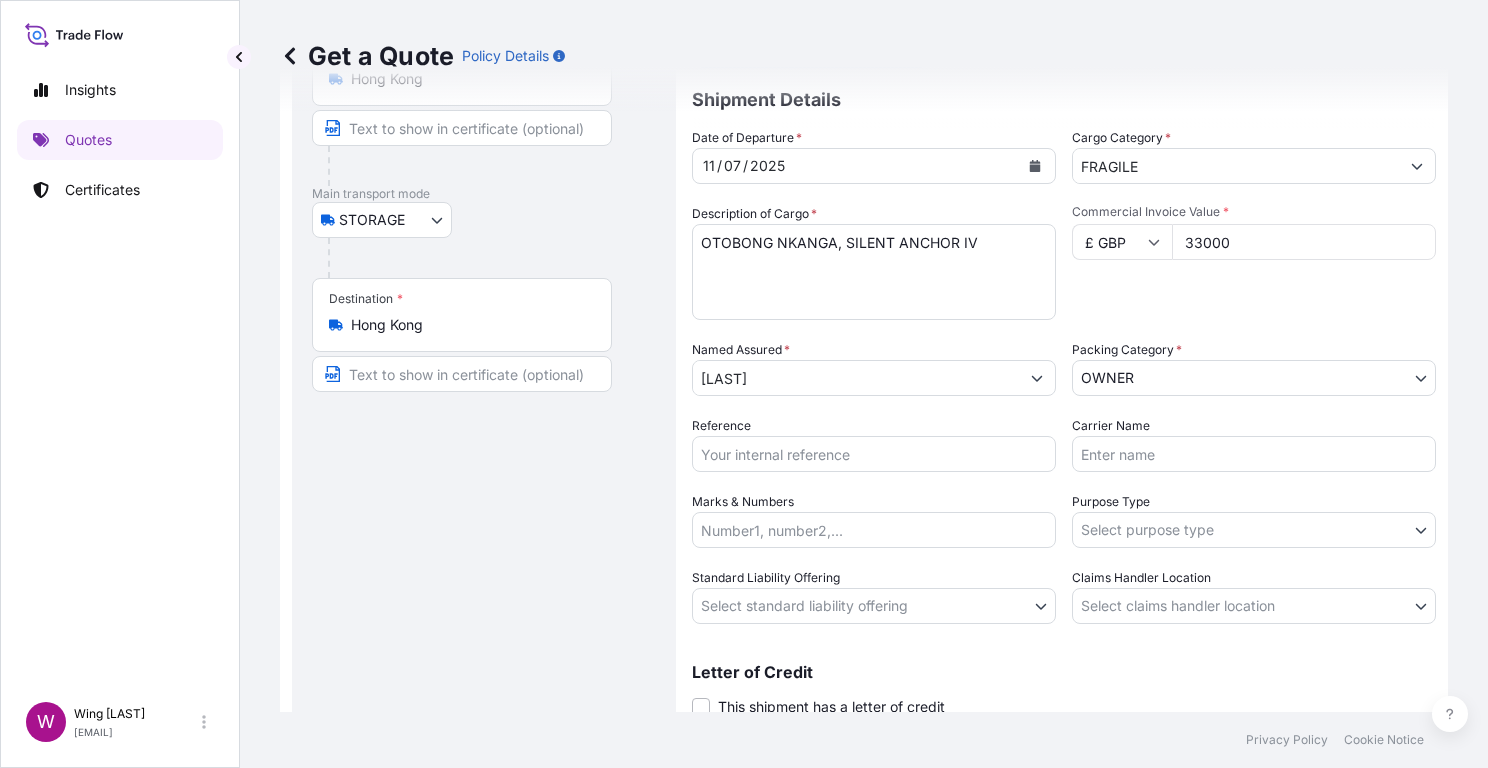 scroll, scrollTop: 165, scrollLeft: 0, axis: vertical 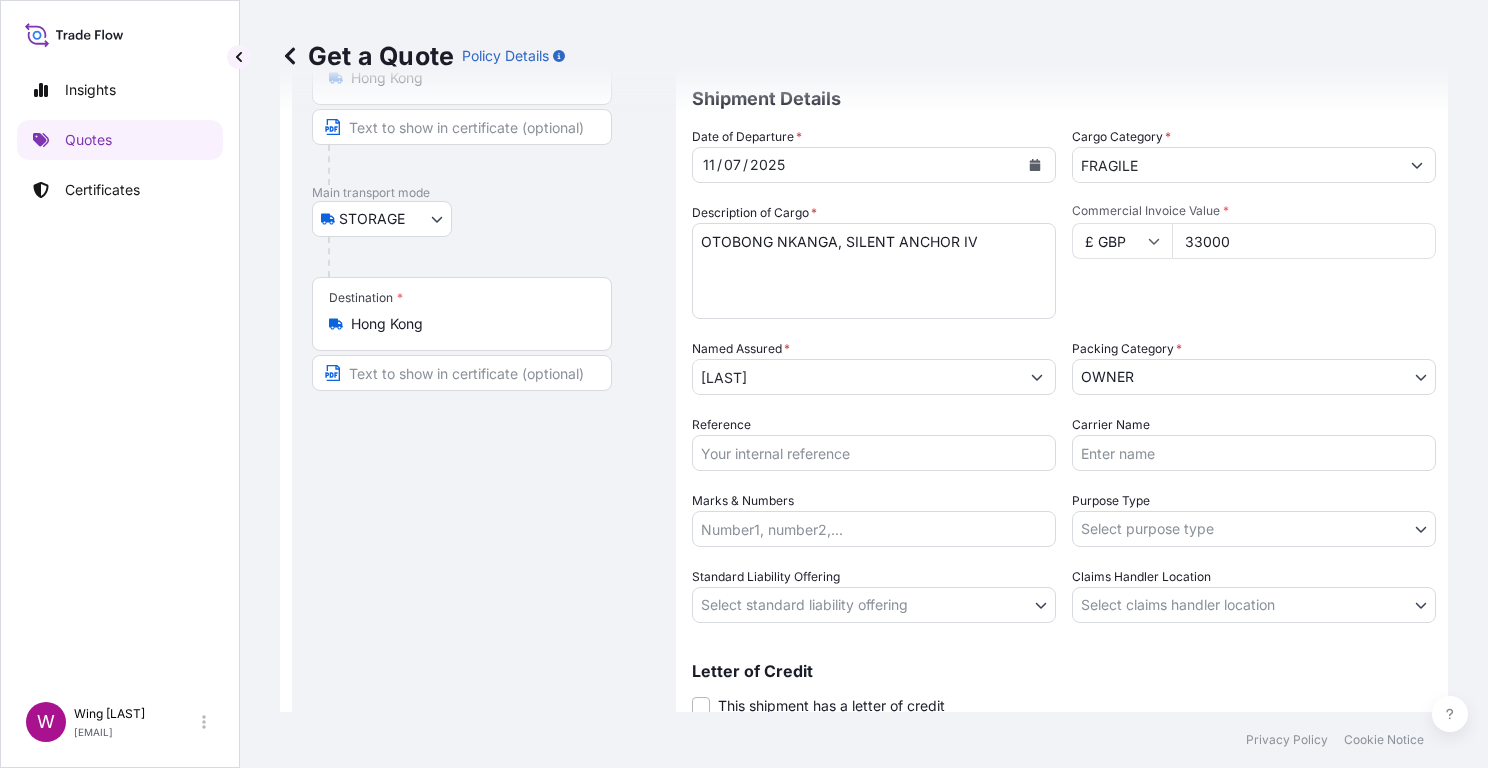 click on "Reference" at bounding box center [874, 453] 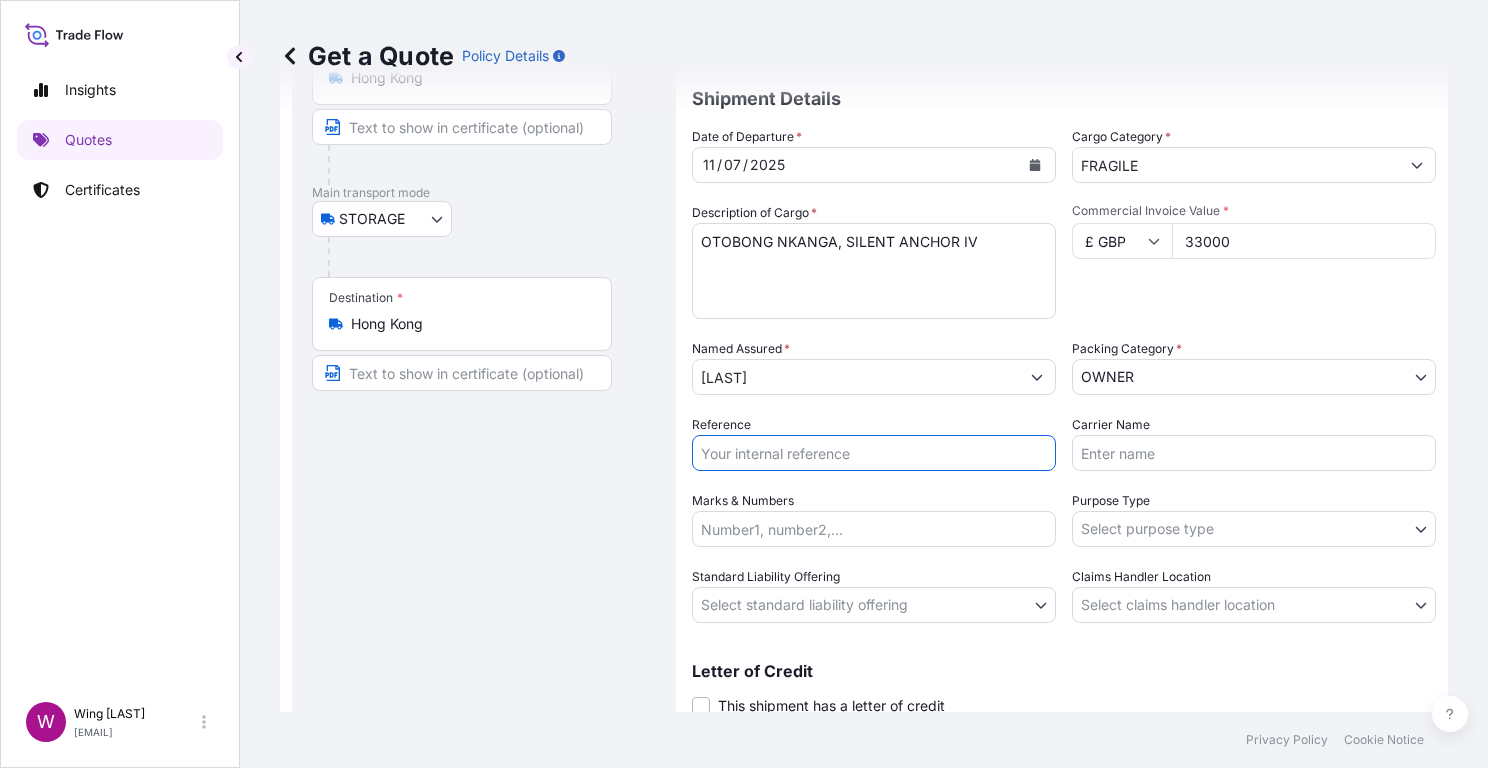 paste on "AMST2311681VIVI" 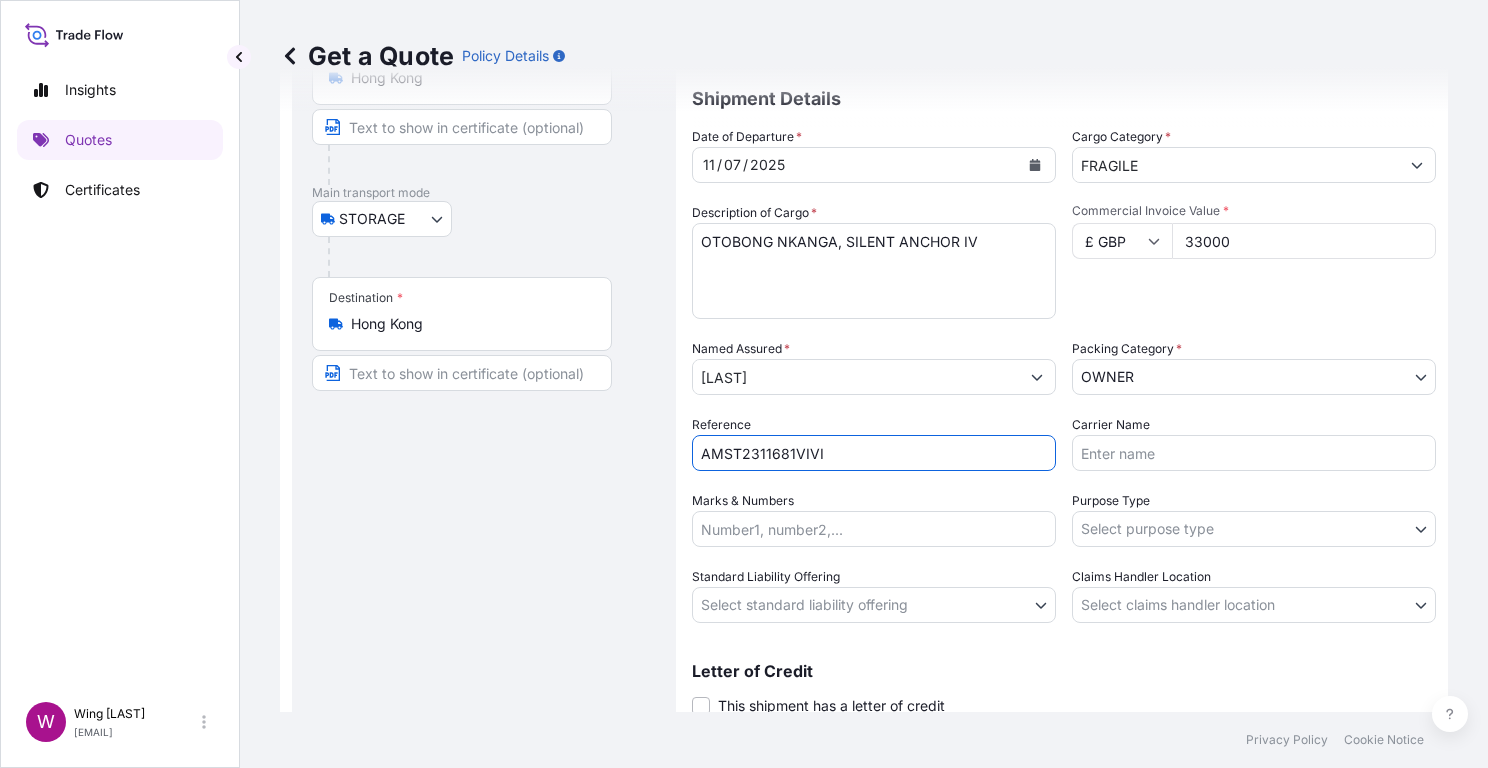 type on "AMST2311681VIVI" 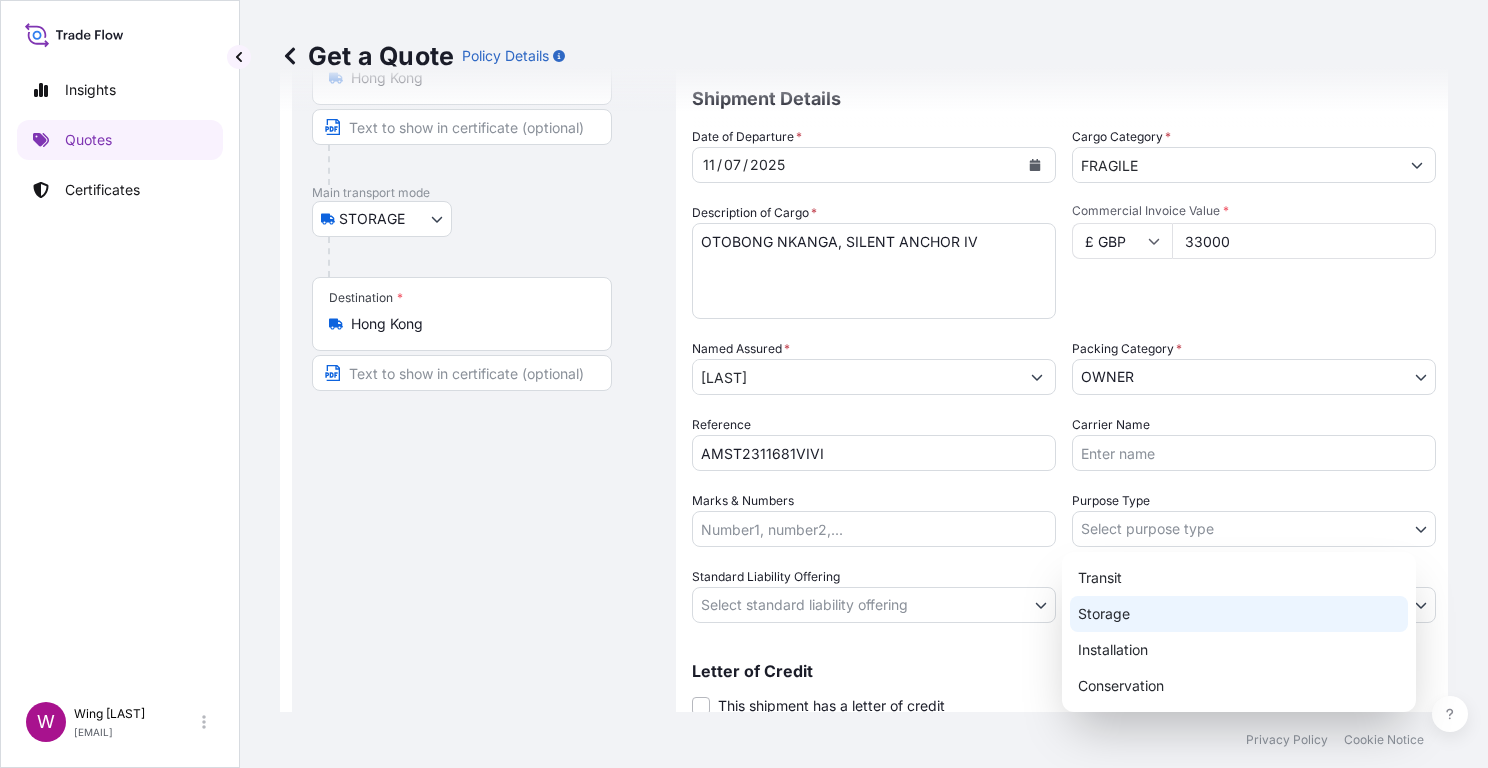 click on "Storage" at bounding box center (1239, 614) 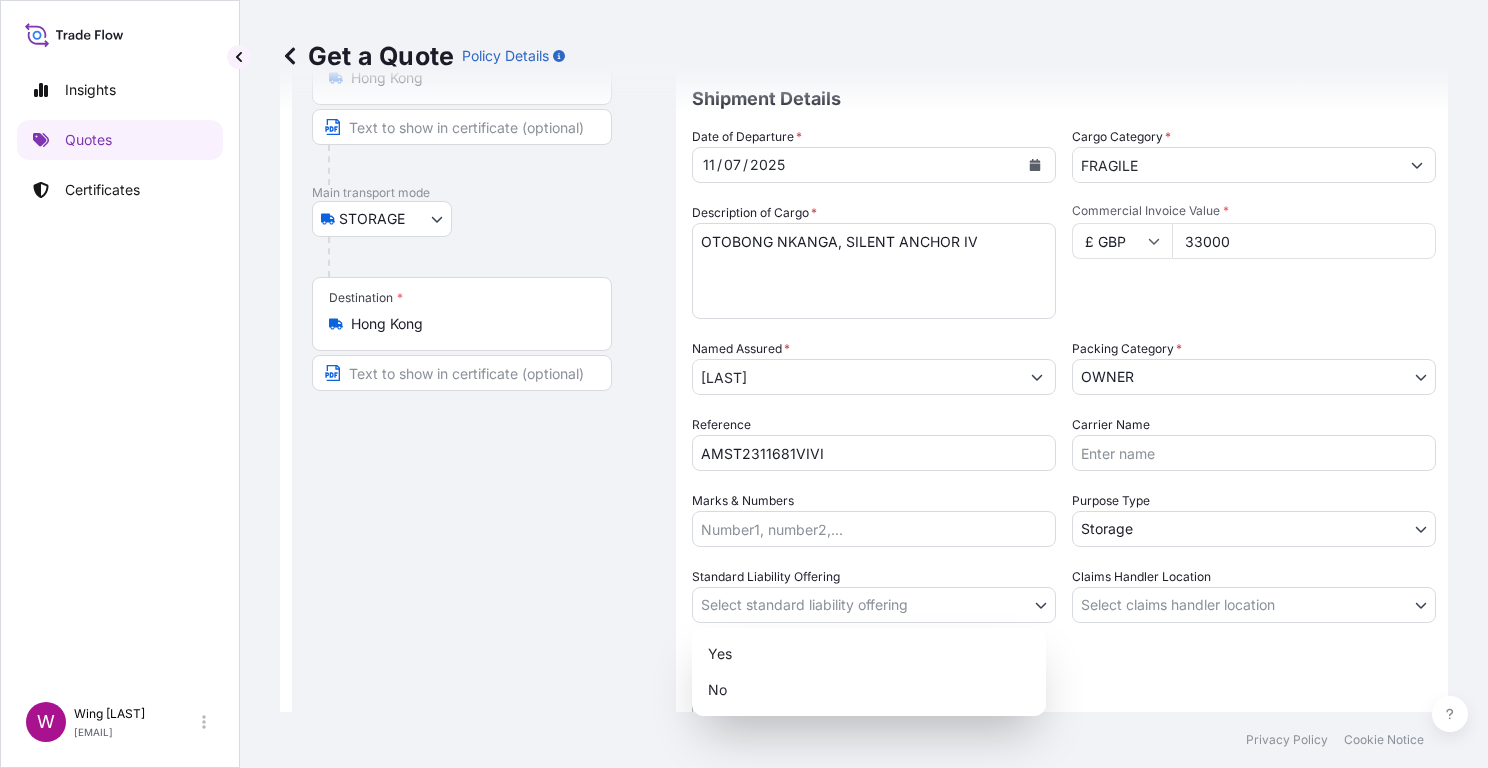 click on "W Wing   Lee [EMAIL] Get a Quote Policy Details Route Details Reset Route Details Place of loading Road / Inland Road / Inland Origin * [LOCATION] Main transport mode STORAGE COURIER INSTALLATION LAND SEA AIR STORAGE Destination * [LOCATION] Road / Inland Road / Inland Place of Discharge Coverage Type Excluding hoisting Including hoisting Packing/unpacking only Shipment Details Date of Departure * [DATE] Cargo Category * FRAGILE Description of Cargo * OTOBONG NKANGA, SILENT ANCHOR IV Commercial Invoice Value   * £ GBP 33000 Named Assured * HSU KWAN Packing Category * OWNER AGENT CO-OWNER OWNER Various Reference AMST2311681VIVI Carrier Name Marks & Numbers Purpose Type Storage Transit Storage Installation Conservation Standard Liability Offering Select standard liability offering Yes No Claims Handler Location Select claims handler location [LOCATION] [LOCATION] Letter of Credit This shipment has a letter of credit Letter of credit * Get a Quote
0 Yes" at bounding box center (744, 384) 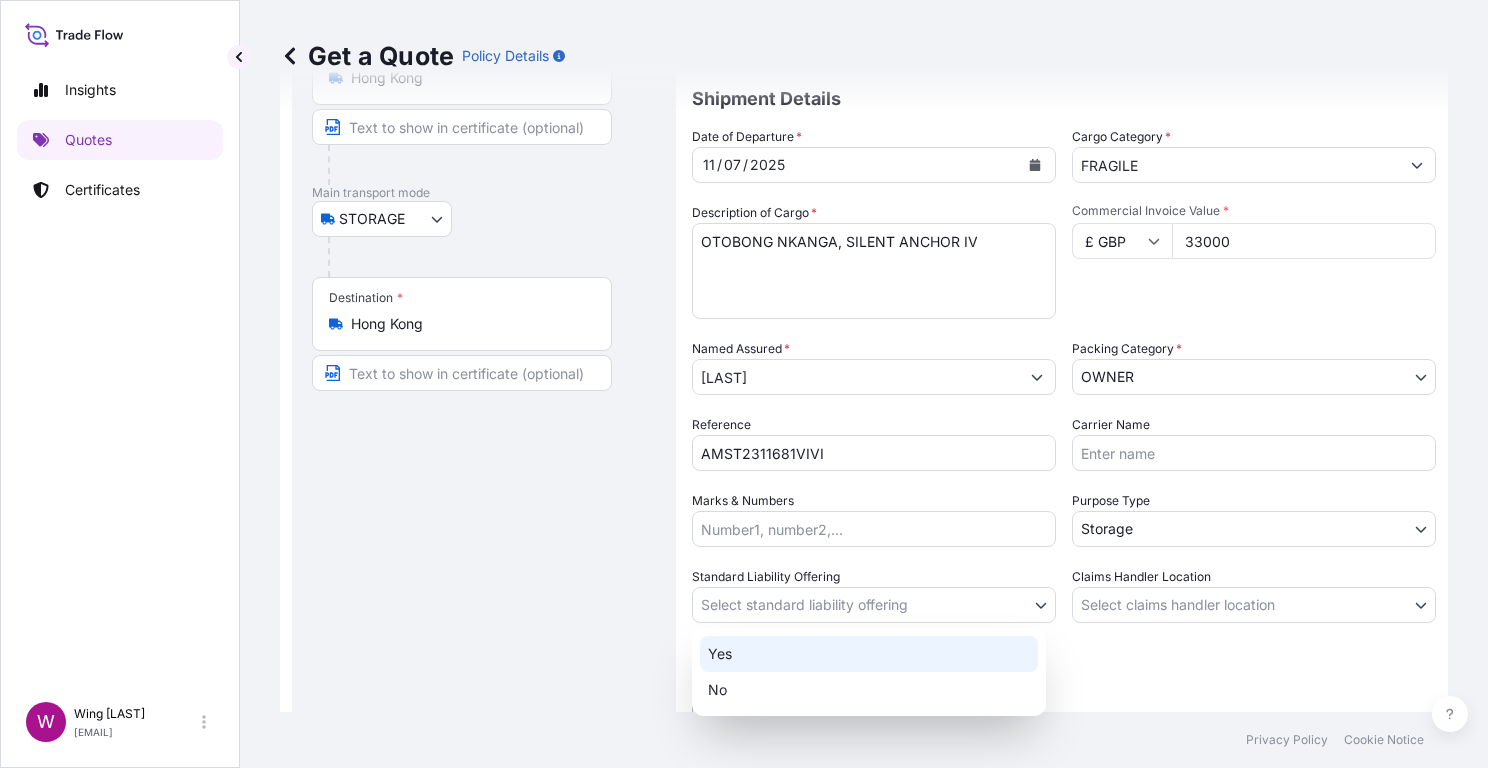 click on "Yes" at bounding box center [869, 654] 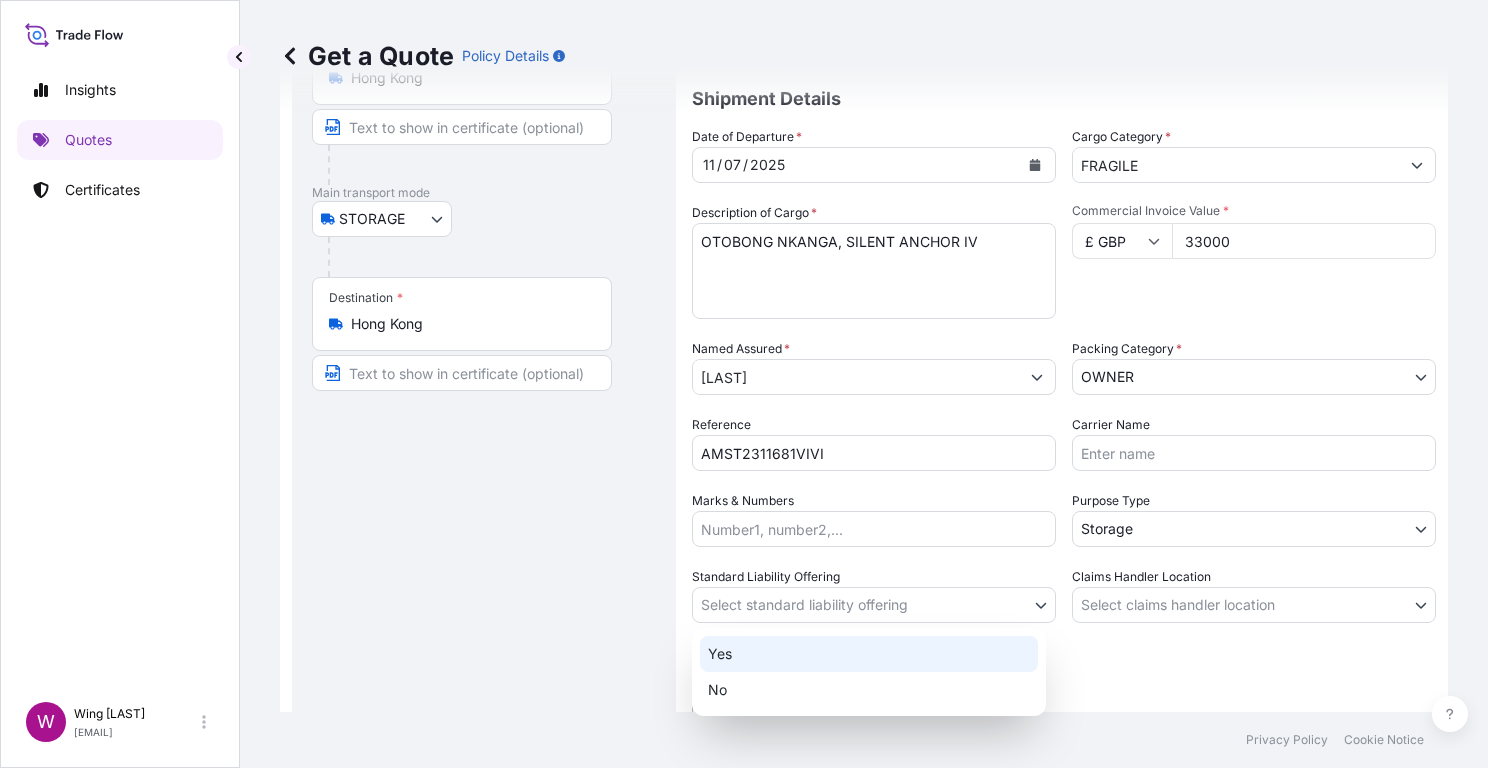 select on "Yes" 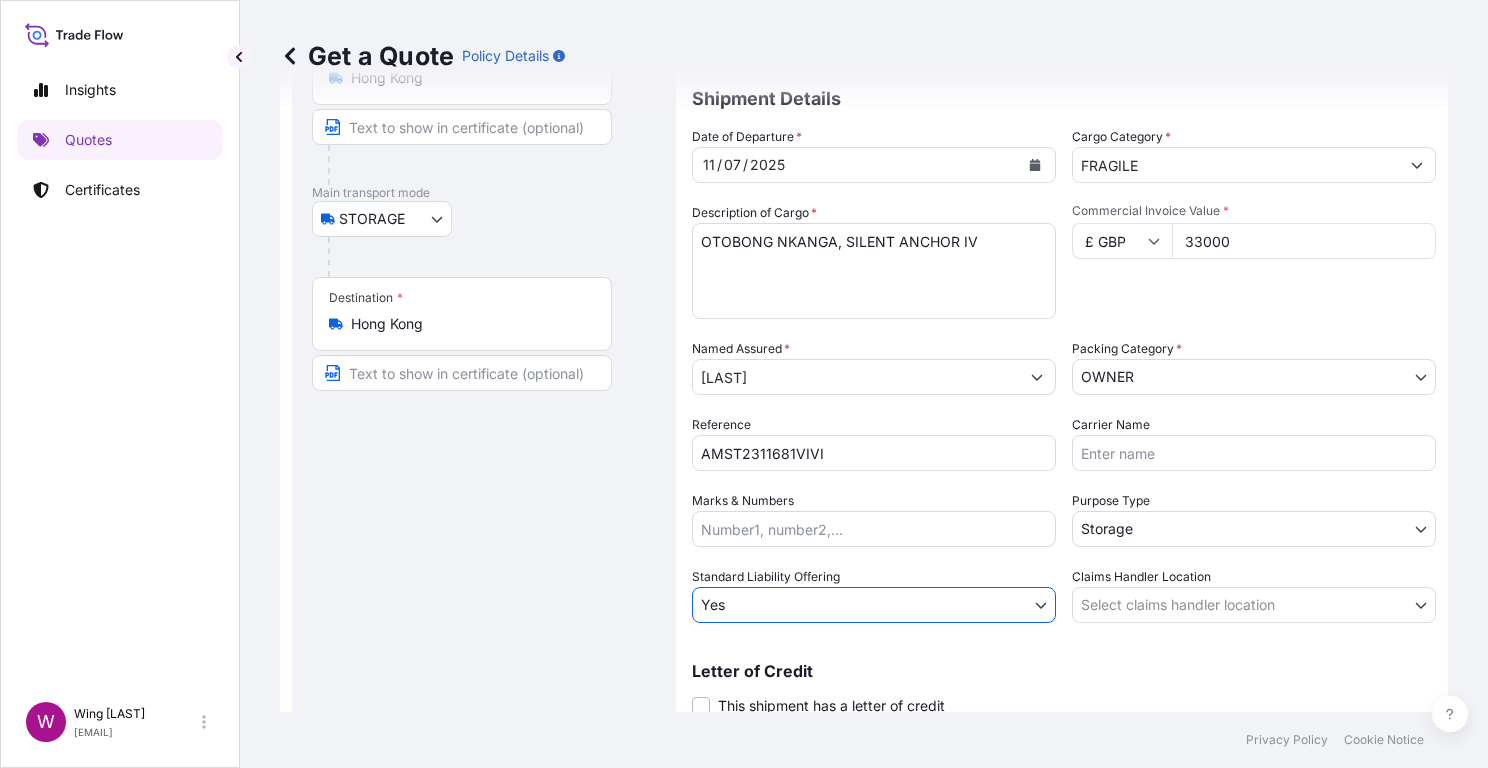 click on "W Wing   Lee [EMAIL] Get a Quote Policy Details Route Details Reset Route Details Place of loading Road / Inland Road / Inland Origin * [LOCATION] Main transport mode STORAGE COURIER INSTALLATION LAND SEA AIR STORAGE Destination * [LOCATION] Road / Inland Road / Inland Place of Discharge Coverage Type Excluding hoisting Including hoisting Packing/unpacking only Shipment Details Date of Departure * [DATE] Cargo Category * FRAGILE Description of Cargo * OTOBONG NKANGA, SILENT ANCHOR IV Commercial Invoice Value   * £ GBP 33000 Named Assured * HSU KWAN Packing Category * OWNER AGENT CO-OWNER OWNER Various Reference AMST2311681VIVI Carrier Name Marks & Numbers Purpose Type Storage Transit Storage Installation Conservation Standard Liability Offering Yes No Claims Handler Location Select claims handler location [LOCATION] [LOCATION] Letter of Credit This shipment has a letter of credit Letter of credit * Get a Quote" at bounding box center [744, 384] 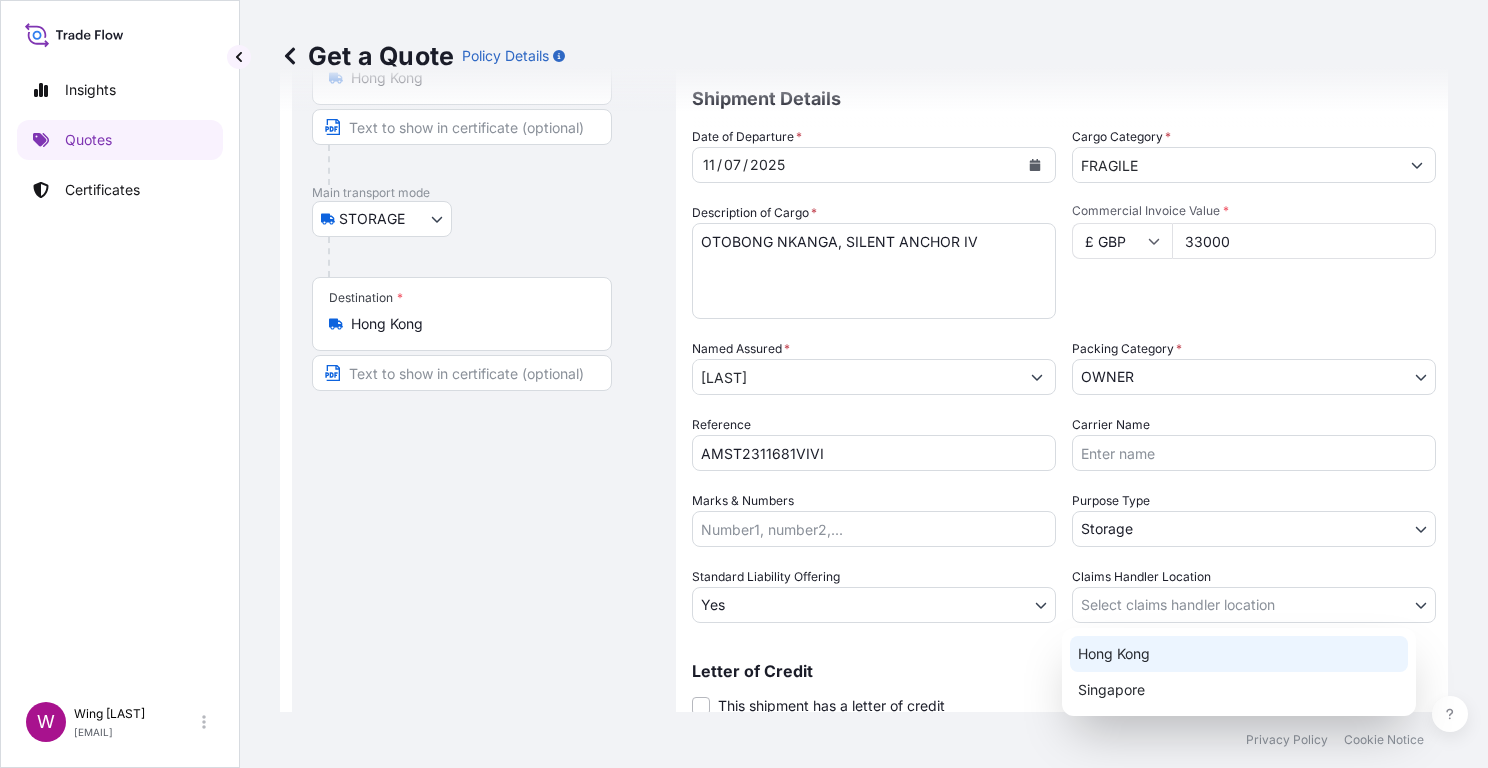 click on "Hong Kong" at bounding box center (1239, 654) 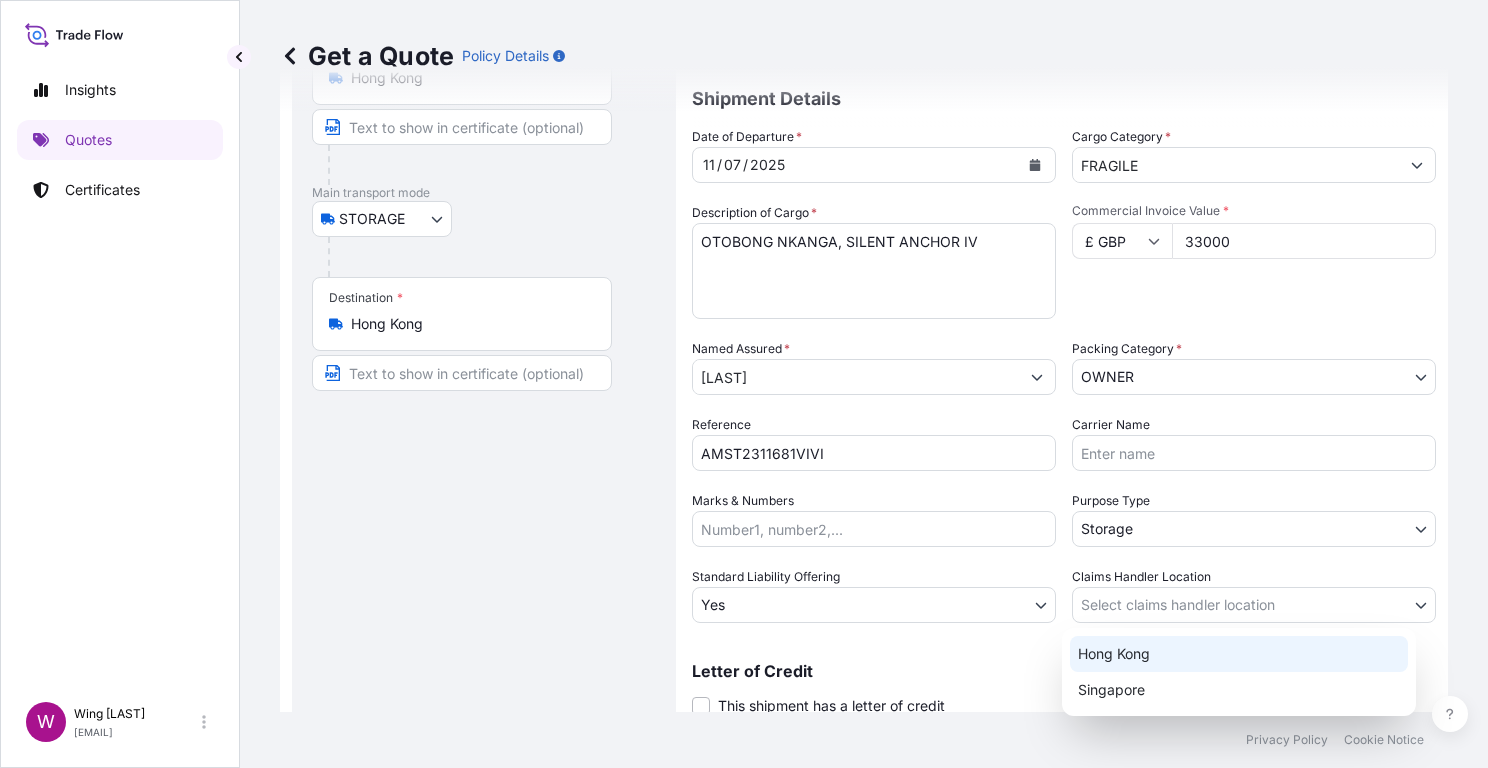 select on "Hong Kong" 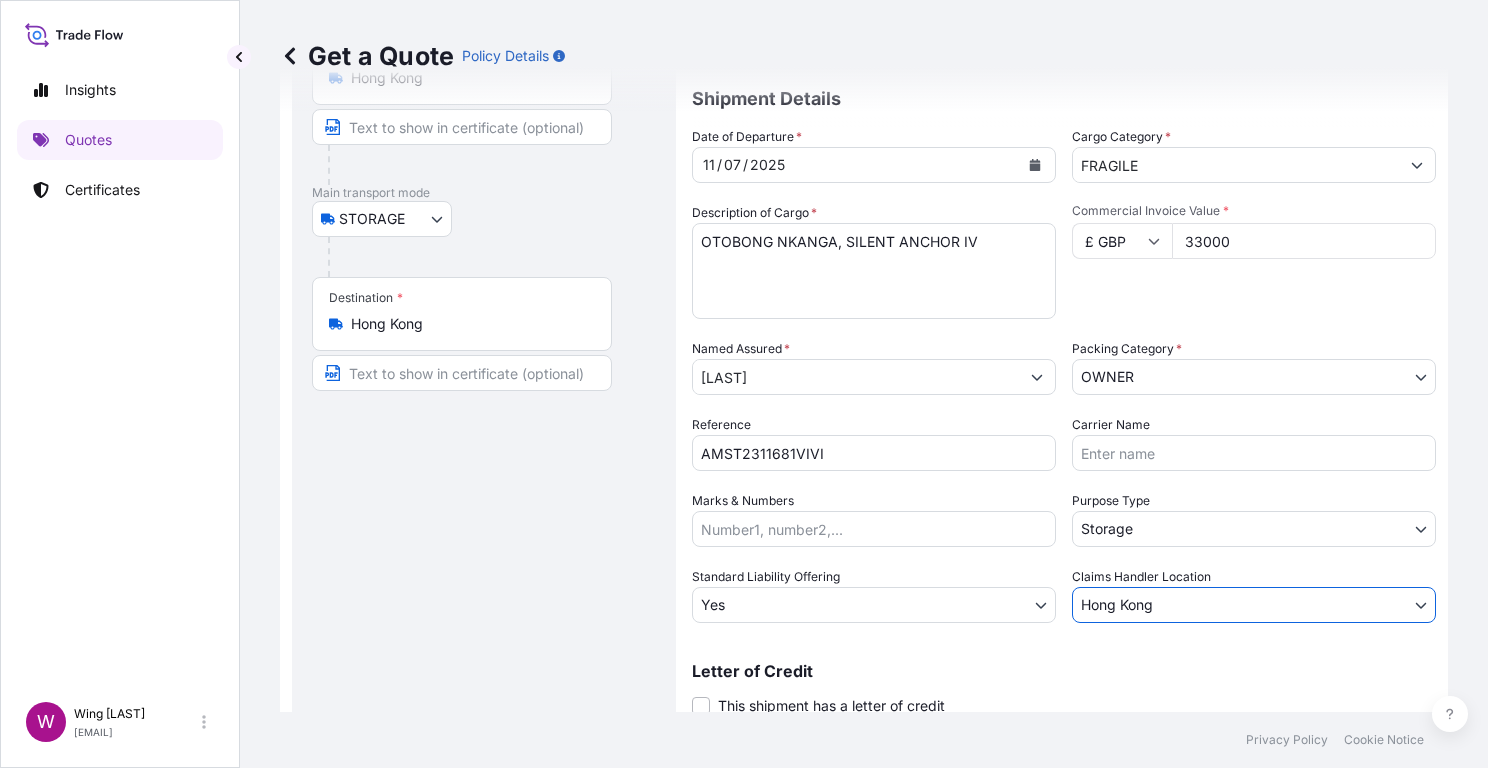 click on "Route Details Reset Route Details Place of loading Road / Inland Road / Inland Origin * Hong Kong Main transport mode STORAGE COURIER INSTALLATION LAND SEA AIR STORAGE Destination * Hong Kong Road / Inland Road / Inland Place of Discharge" at bounding box center [484, 365] 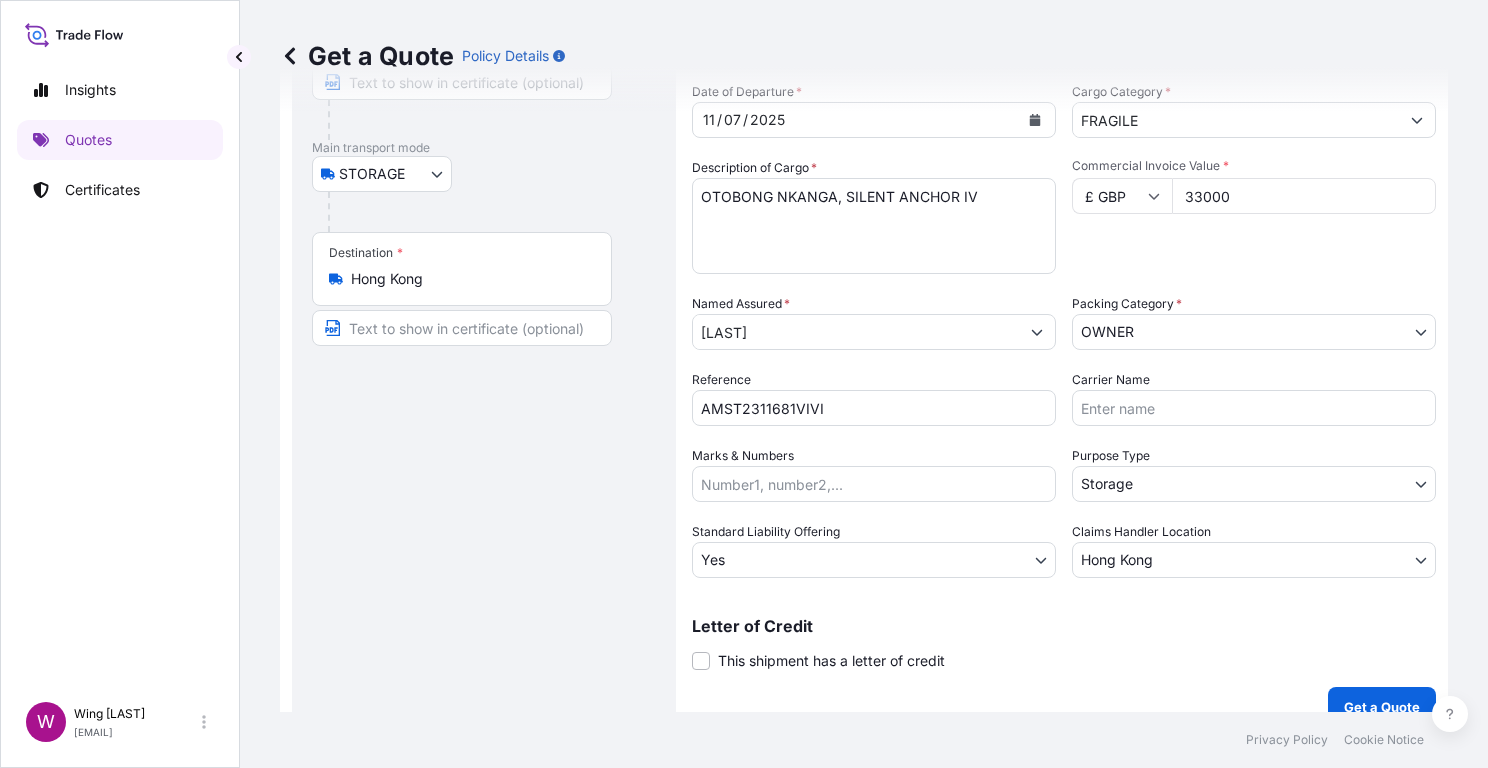 scroll, scrollTop: 233, scrollLeft: 0, axis: vertical 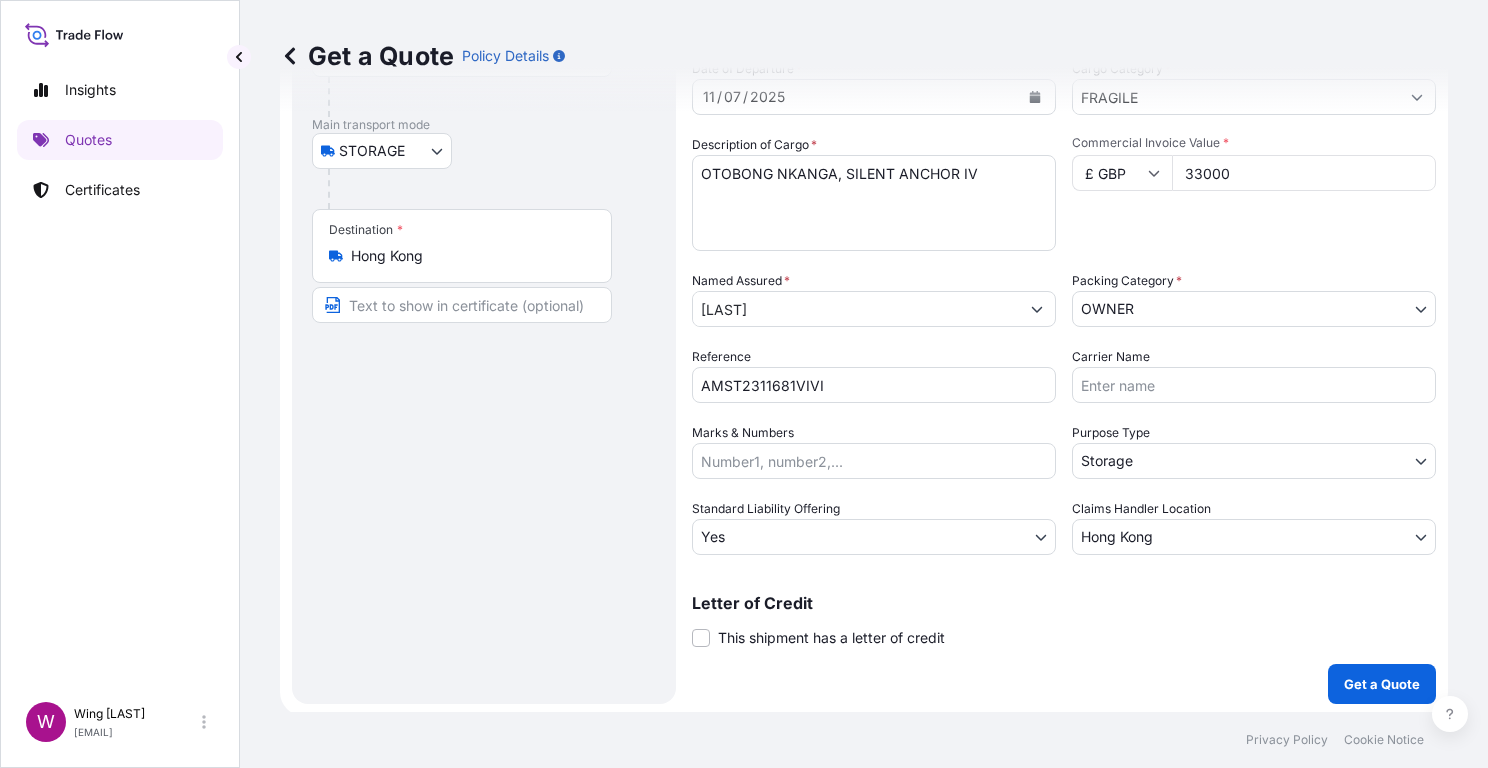 click on "Description of Cargo * OTOBONG NKANGA, SILENT ANCHOR IV Commercial Invoice Value   * £ GBP 33000 Named Assured * [LAST] Packing Category * OWNER AGENT CO-OWNER OWNER Various Reference AMST2311681VIVI Carrier Name Marks & Numbers Purpose Type Storage Transit Storage Installation Conservation Standard Liability Offering Yes Yes No Claims Handler Location [LOCATION] [LOCATION] [LOCATION] Letter of Credit This shipment has a letter of credit Letter of credit * Letter of credit may not exceed 12000 characters Get a Quote" at bounding box center (864, 297) 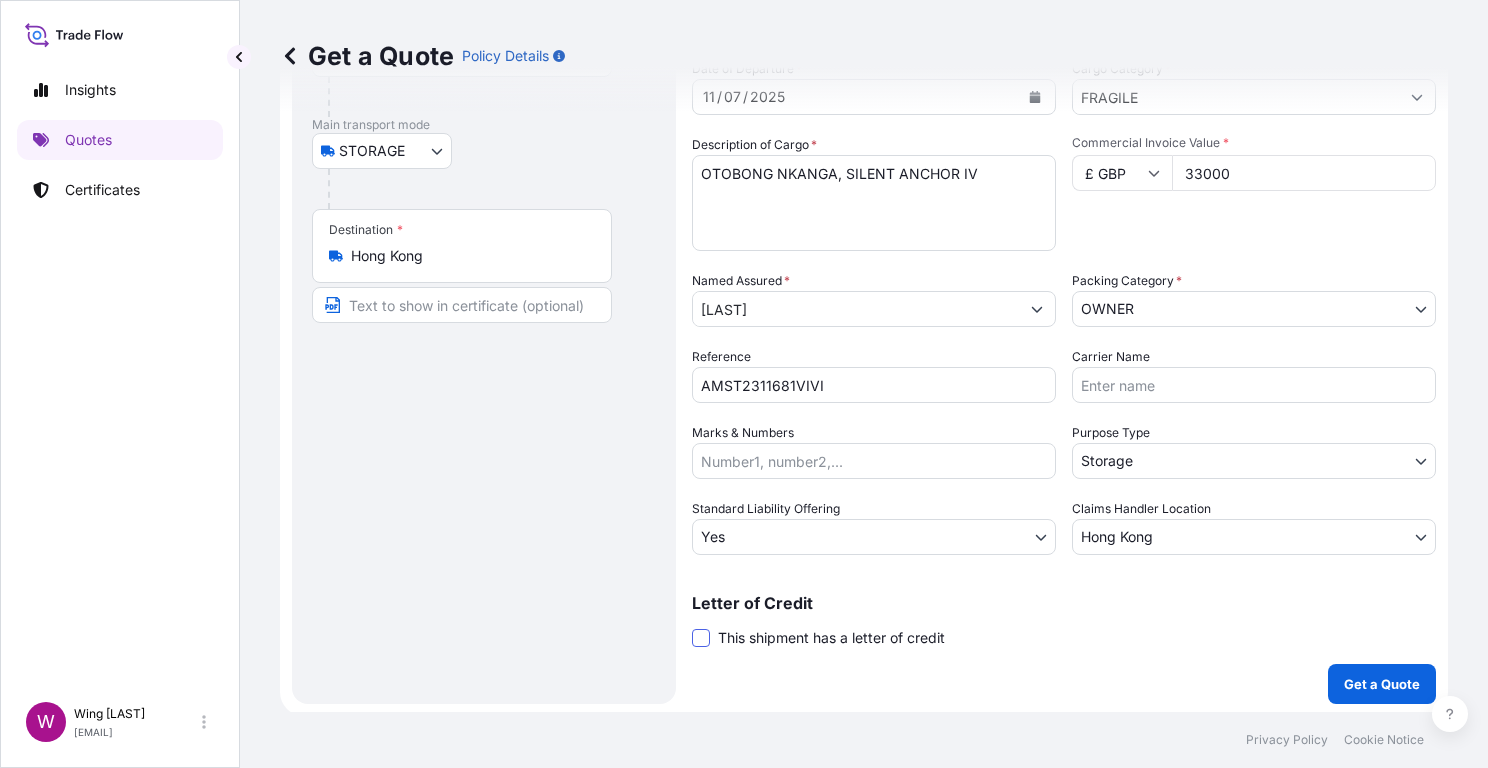 click at bounding box center [701, 638] 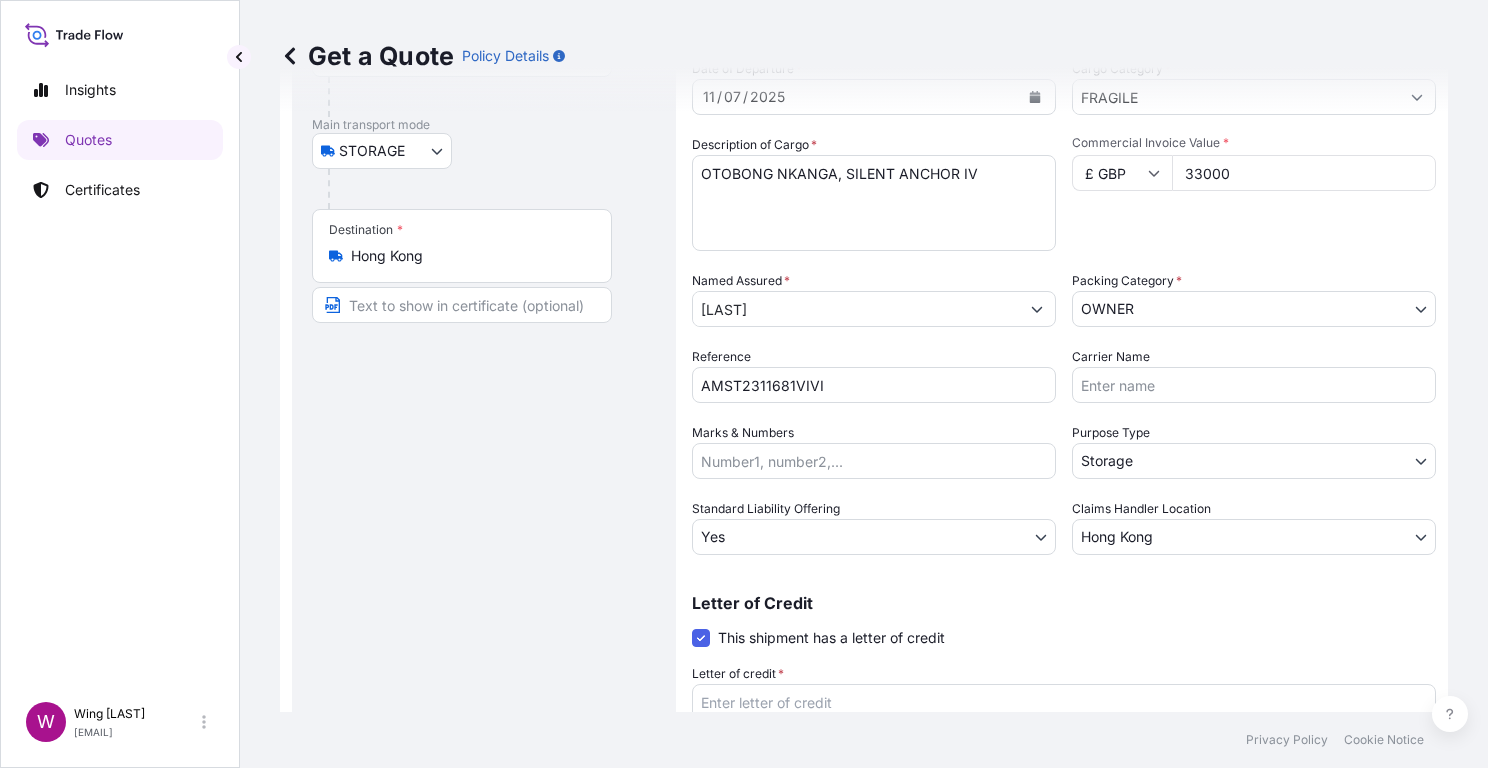 click on "Route Details Reset Route Details Place of loading Road / Inland Road / Inland Origin * Hong Kong Main transport mode STORAGE COURIER INSTALLATION LAND SEA AIR STORAGE Destination * Hong Kong Road / Inland Road / Inland Place of Discharge" at bounding box center (484, 373) 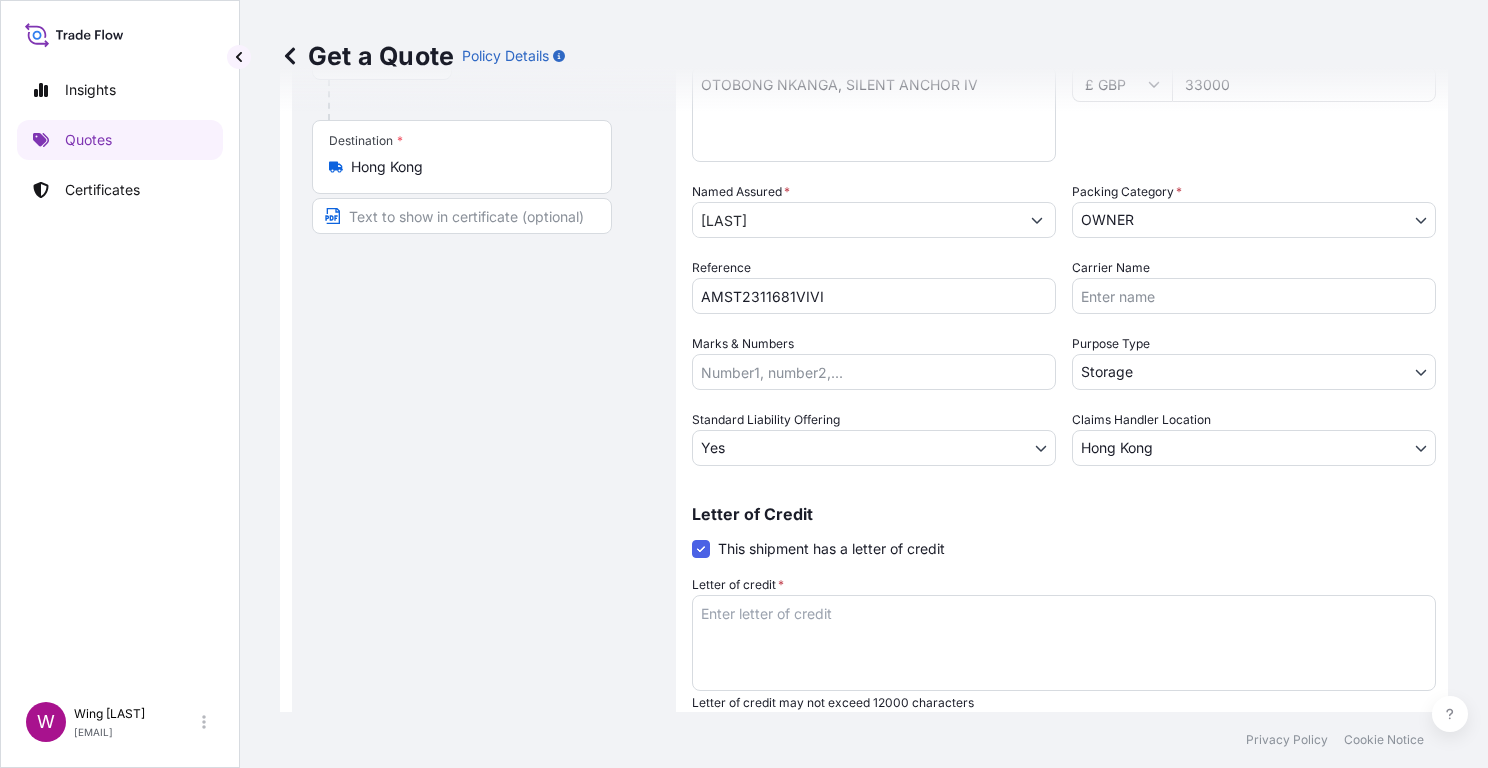scroll, scrollTop: 366, scrollLeft: 0, axis: vertical 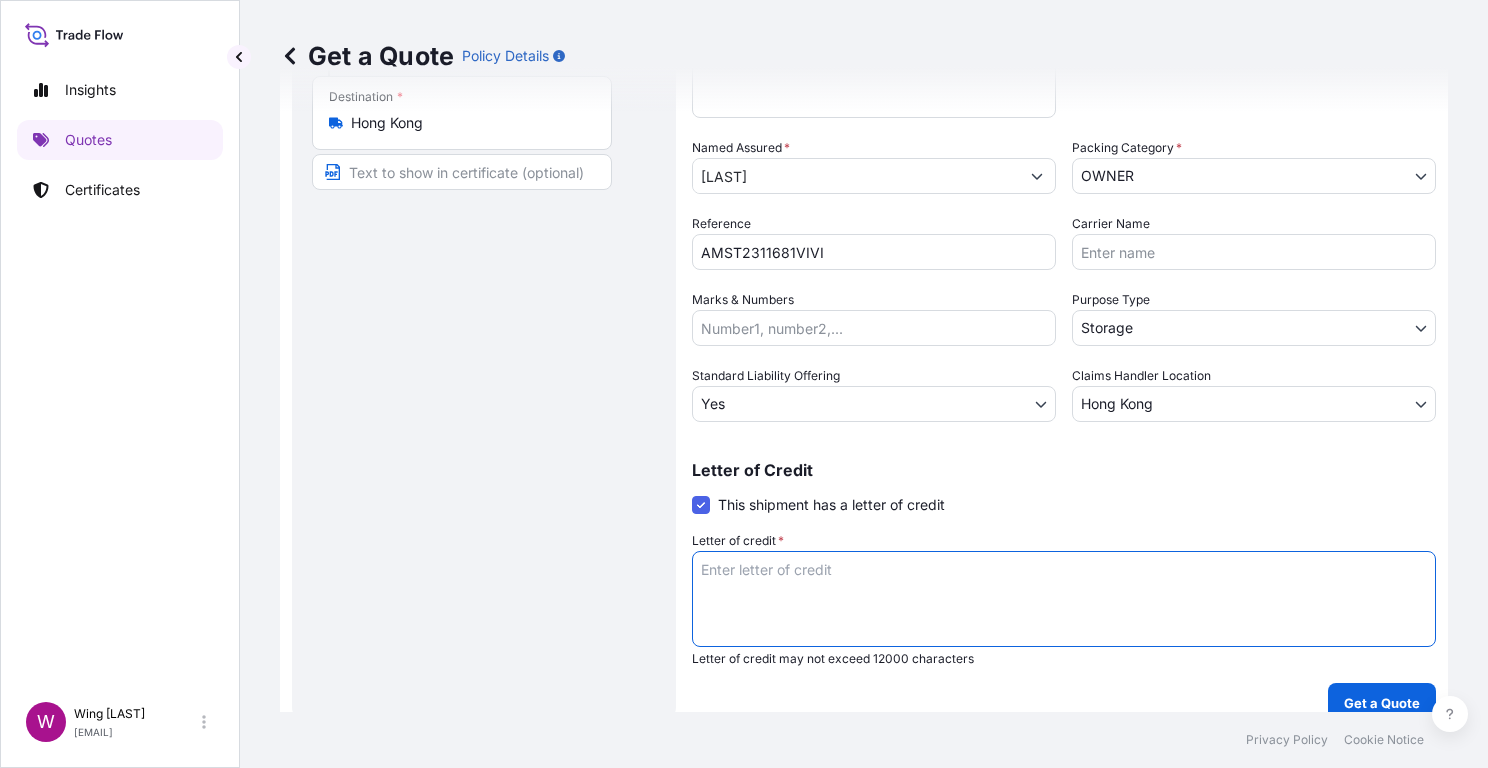 click on "Letter of credit *" at bounding box center (1064, 599) 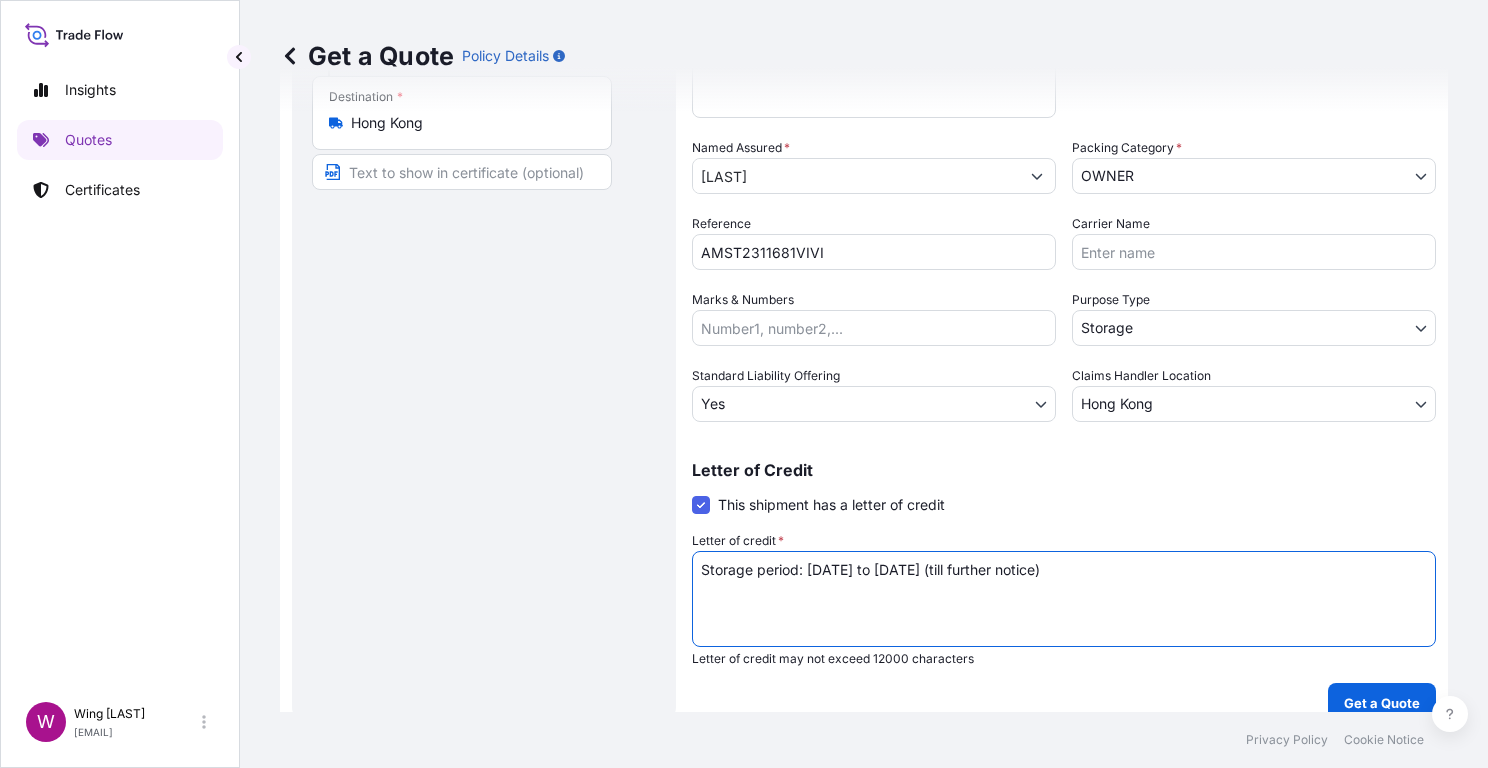 click on "Storage period: [DATE] to [DATE] (till further notice)" at bounding box center [1064, 599] 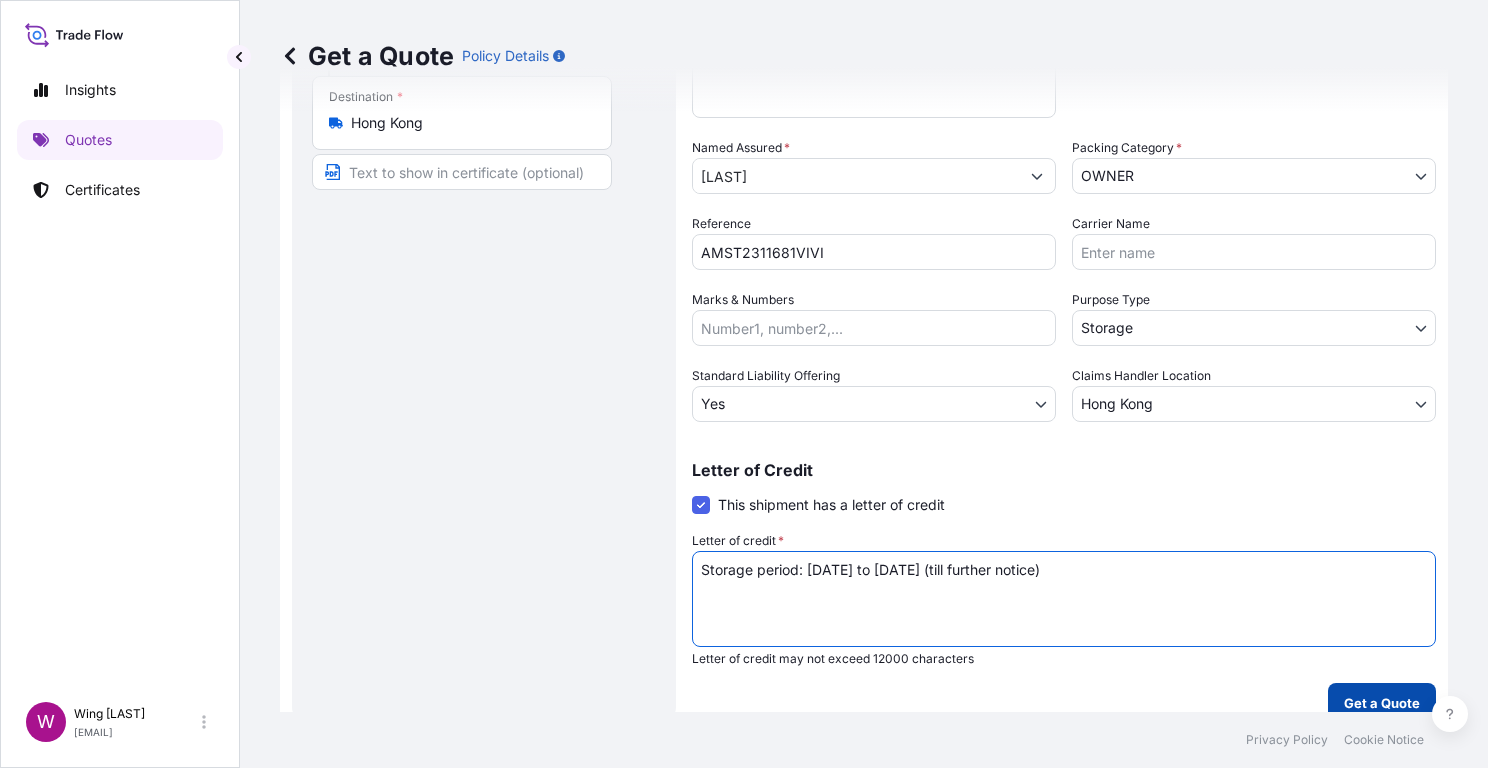 type on "Storage period: [DATE] to [DATE] (till further notice)" 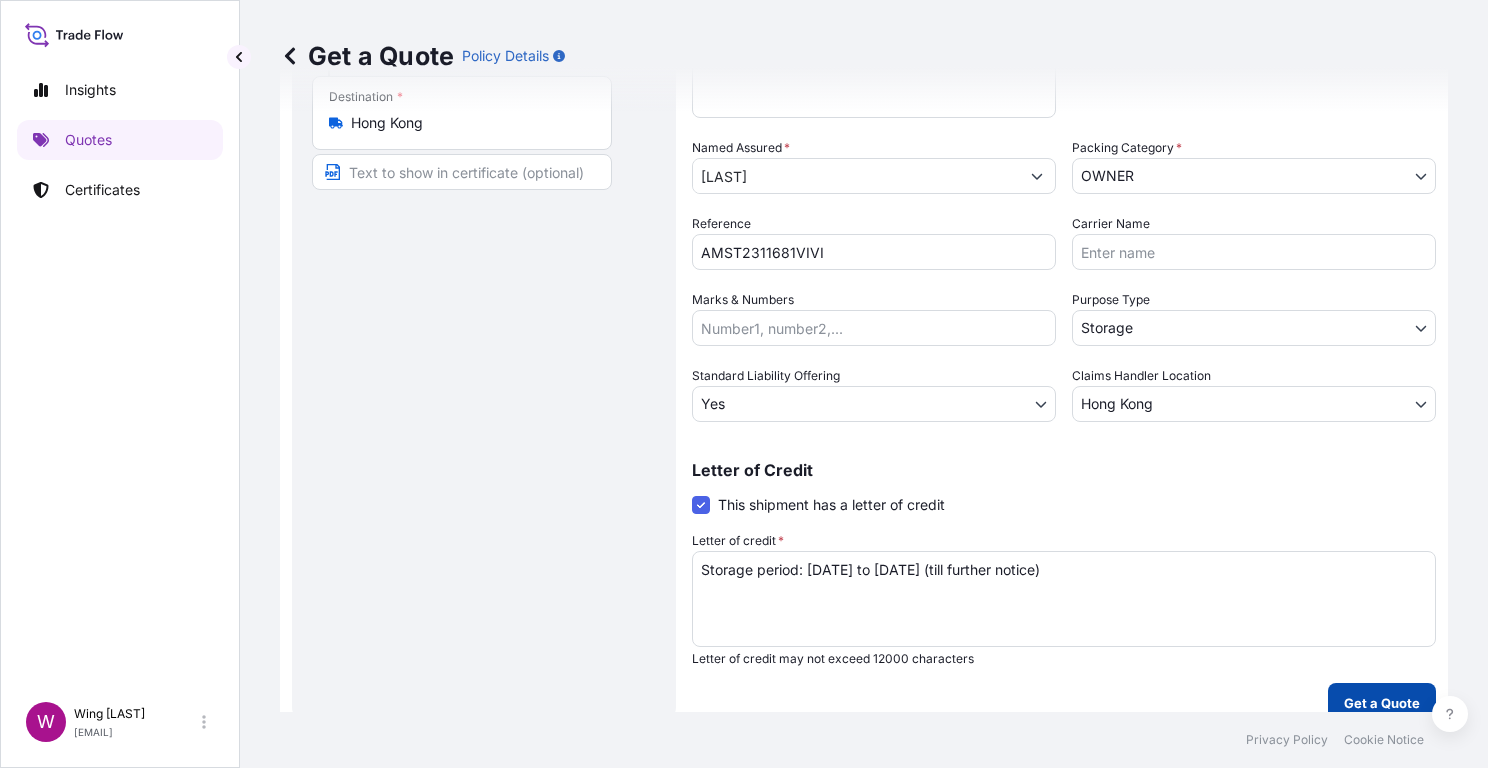 click on "Get a Quote" at bounding box center [1382, 703] 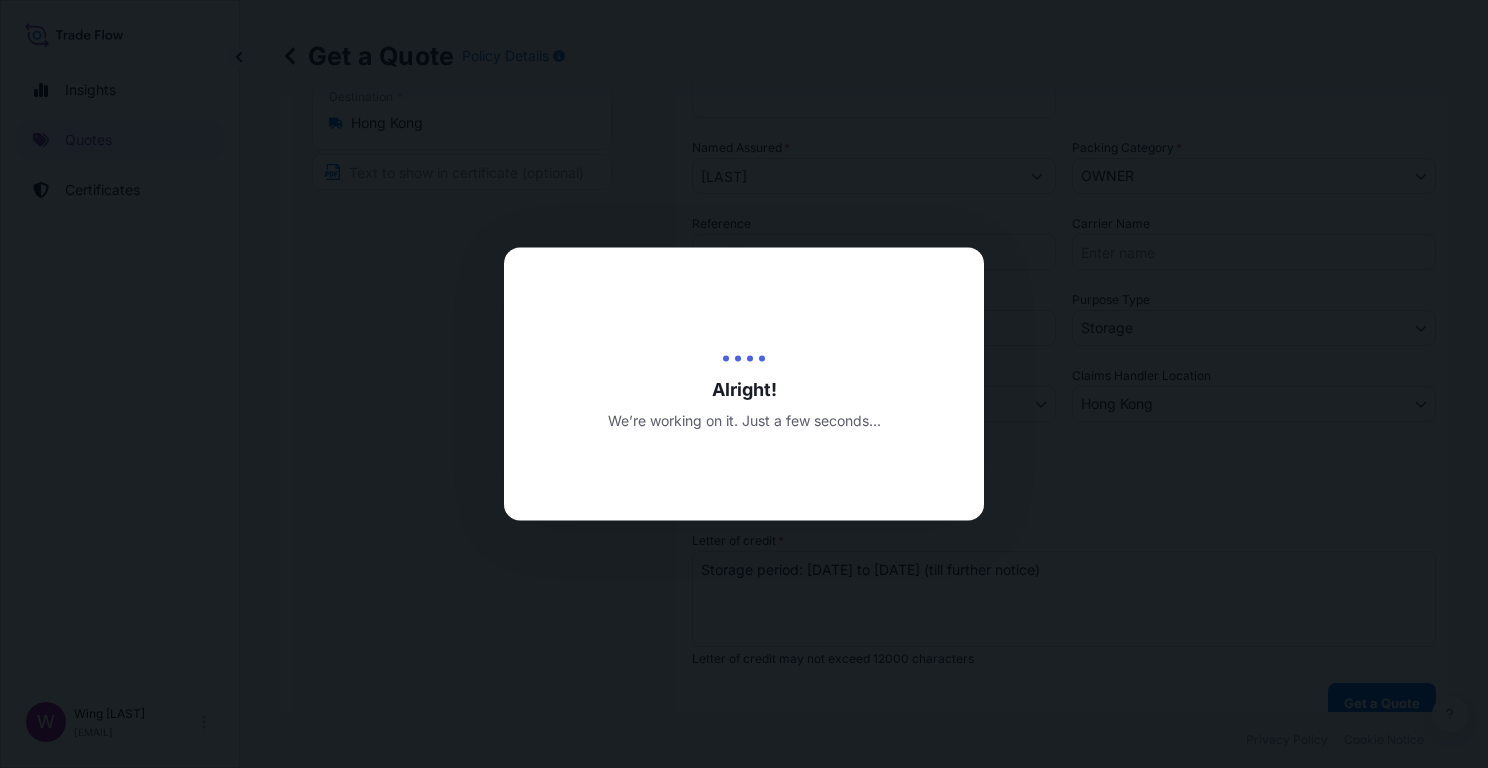scroll, scrollTop: 0, scrollLeft: 0, axis: both 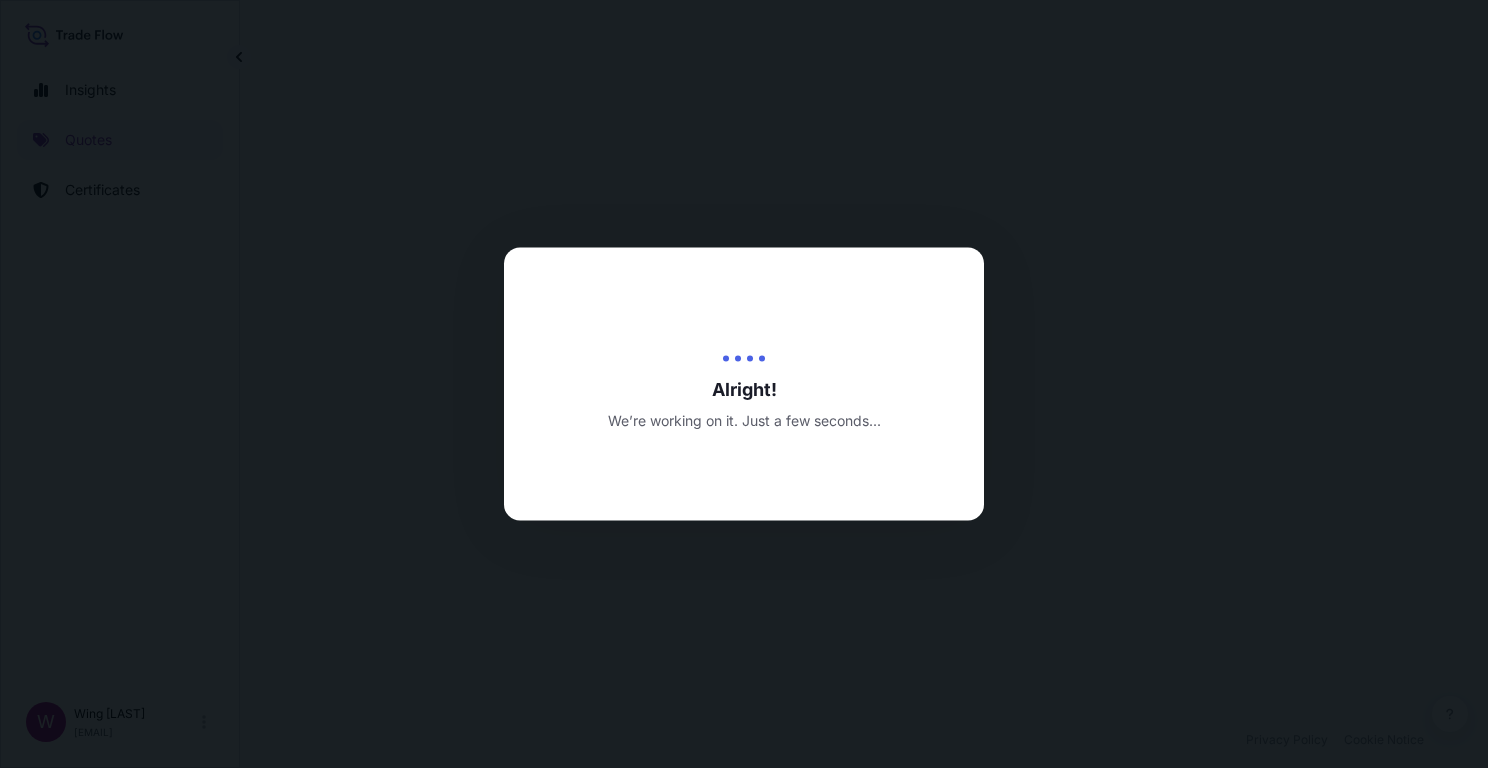 select on "STORAGE" 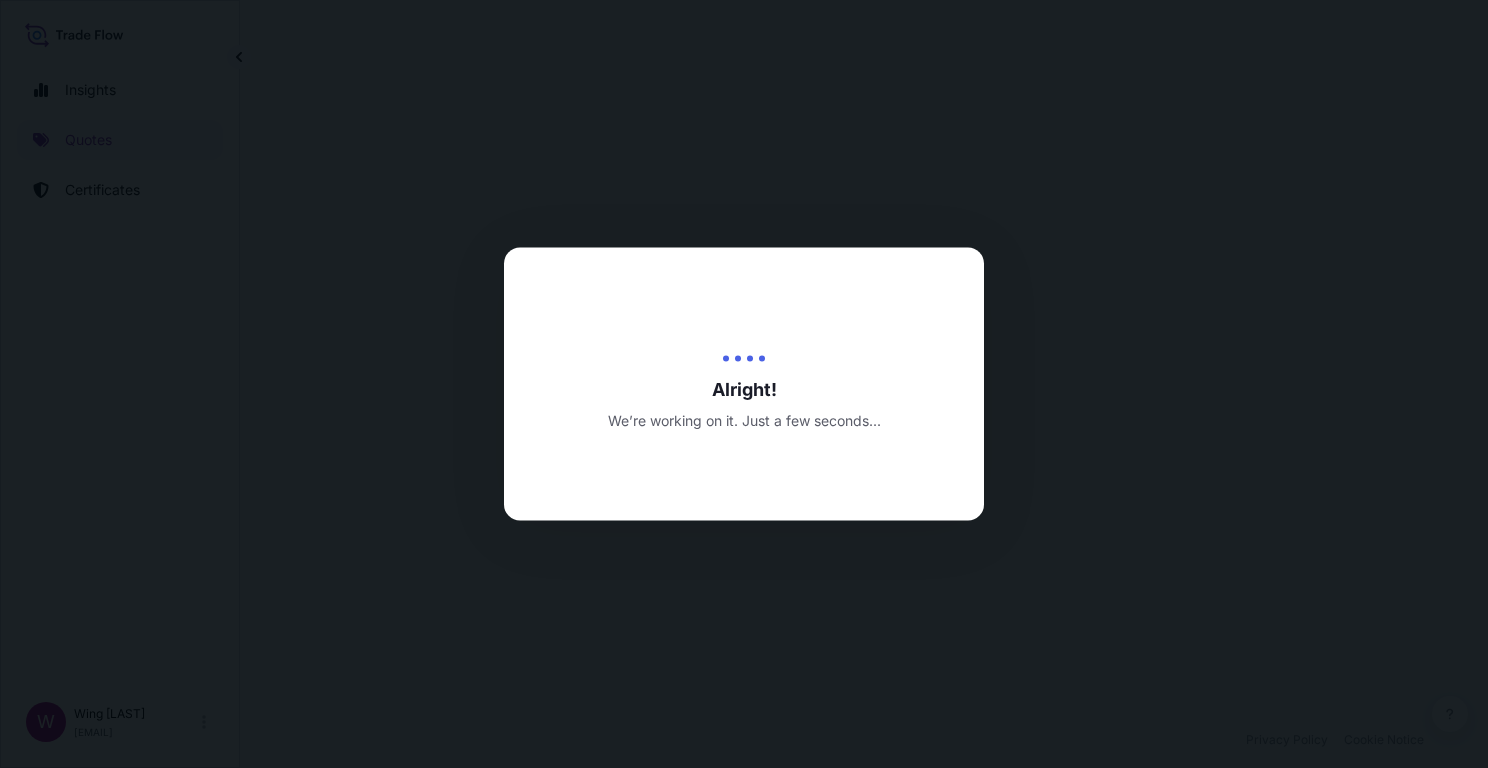 select on "27" 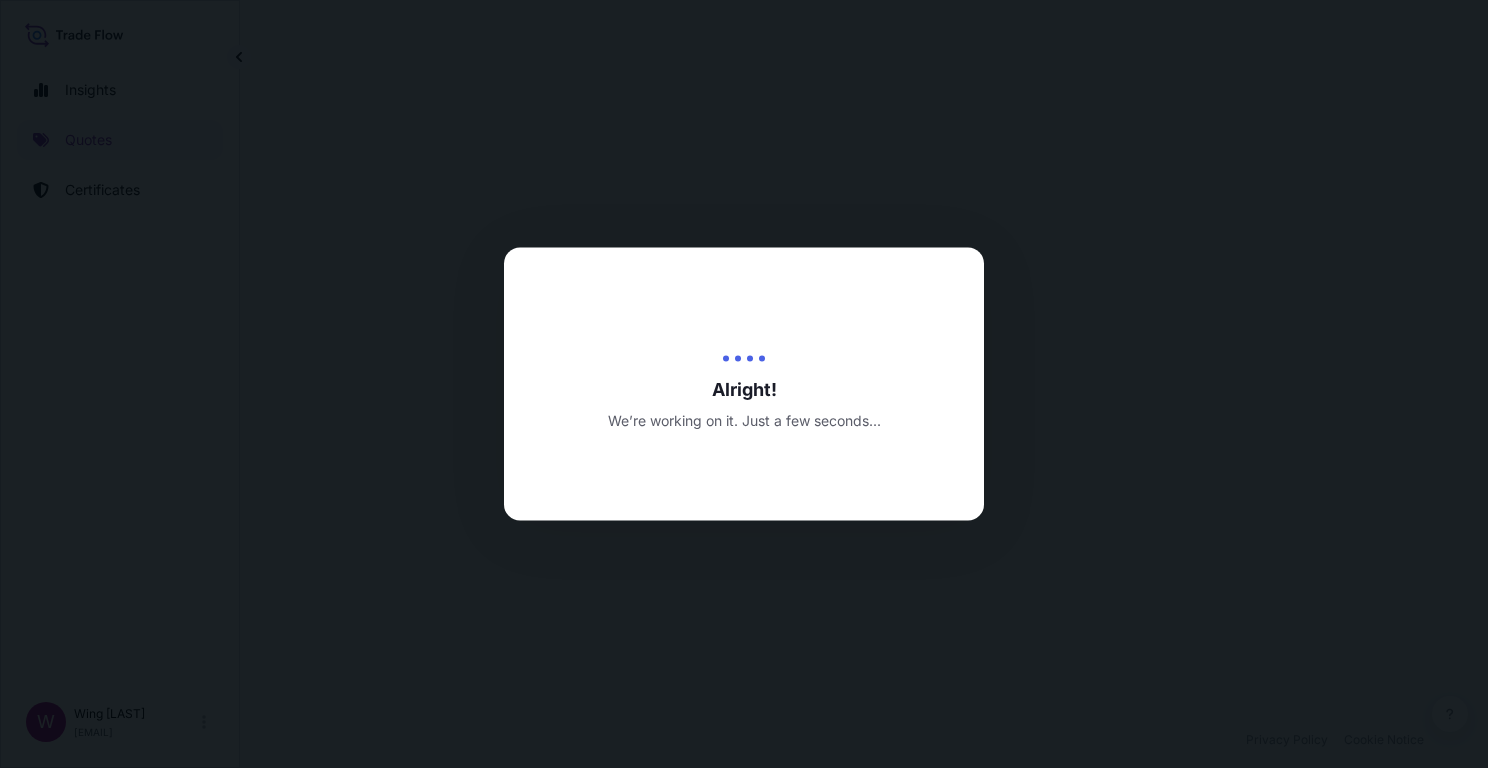select on "Storage" 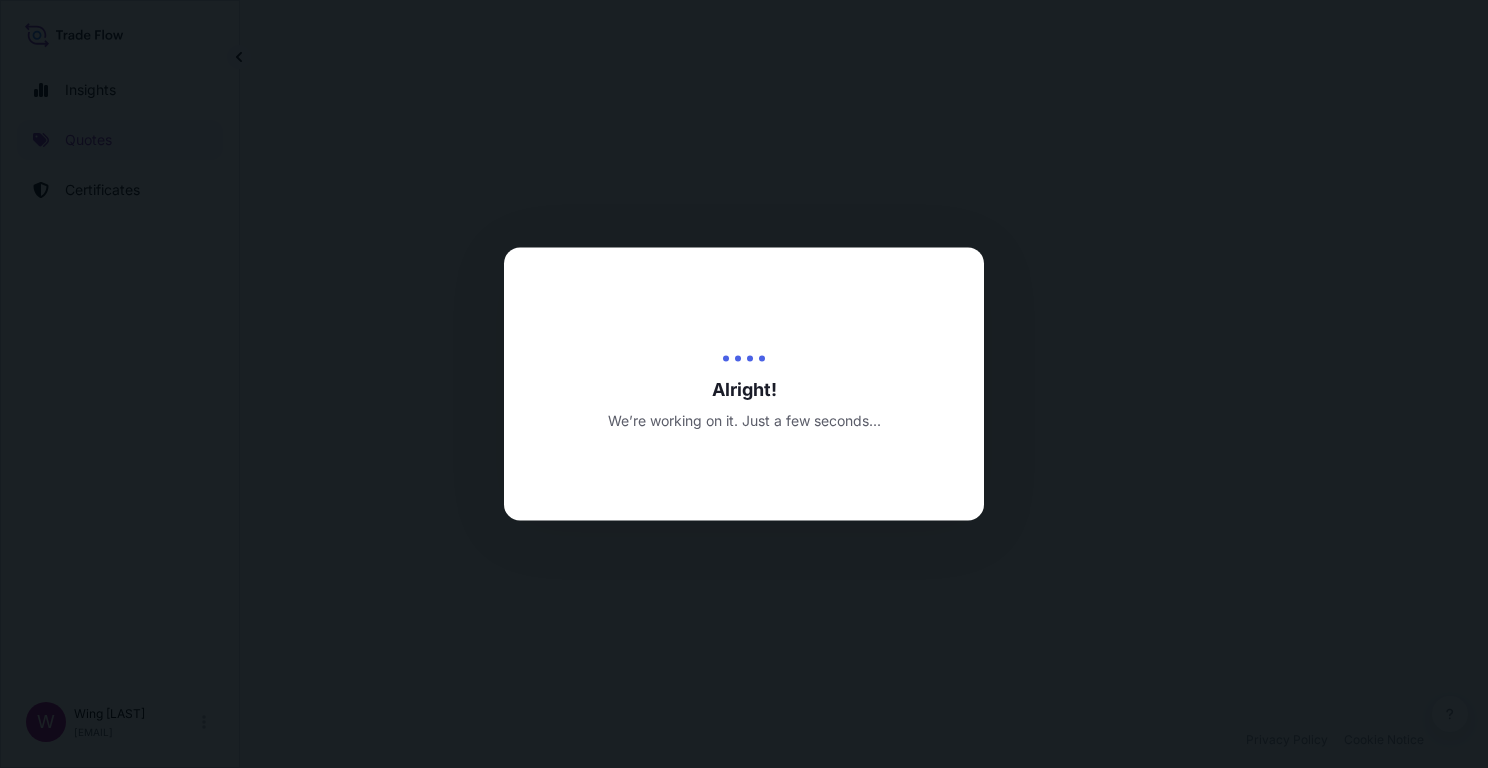 select on "Yes" 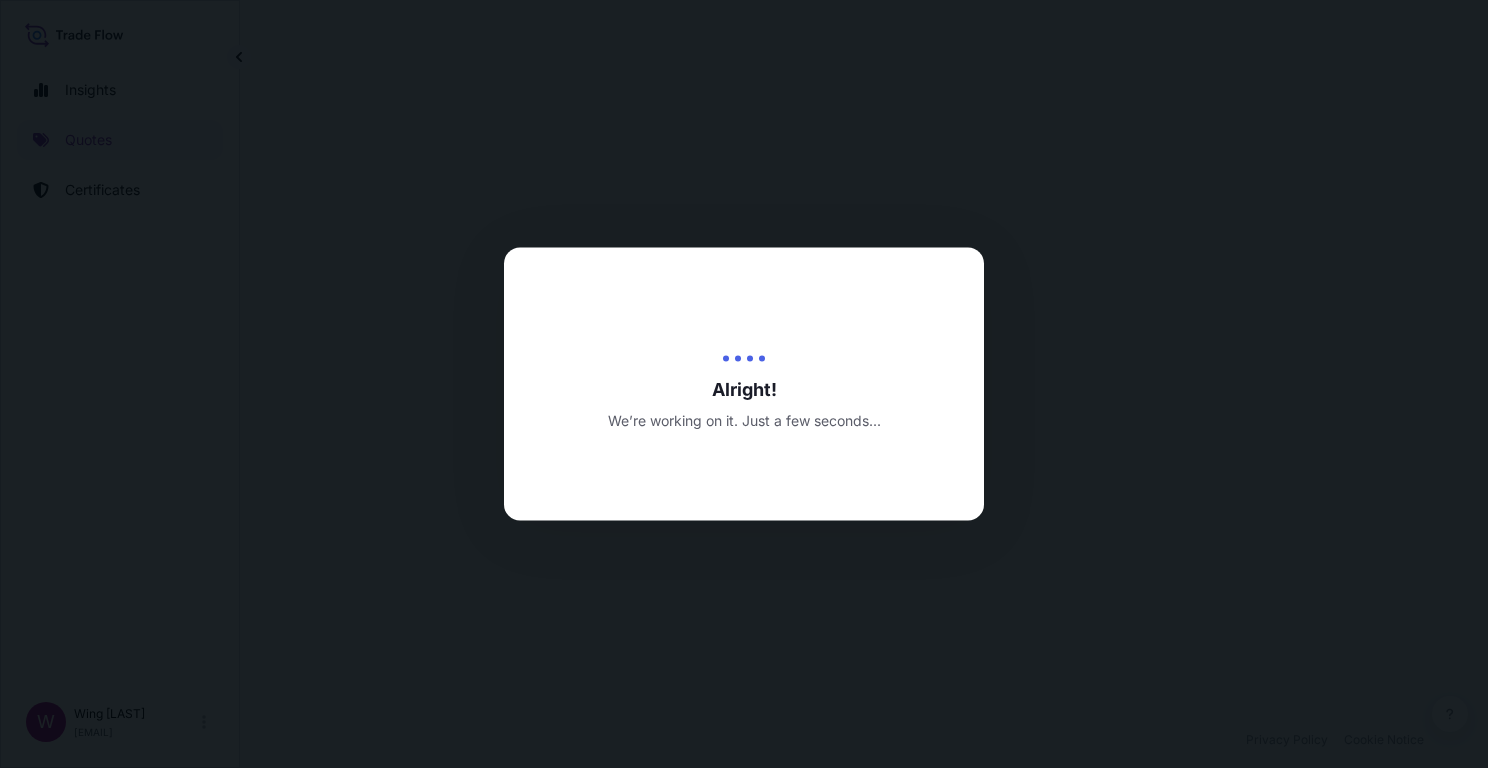select on "Hong Kong" 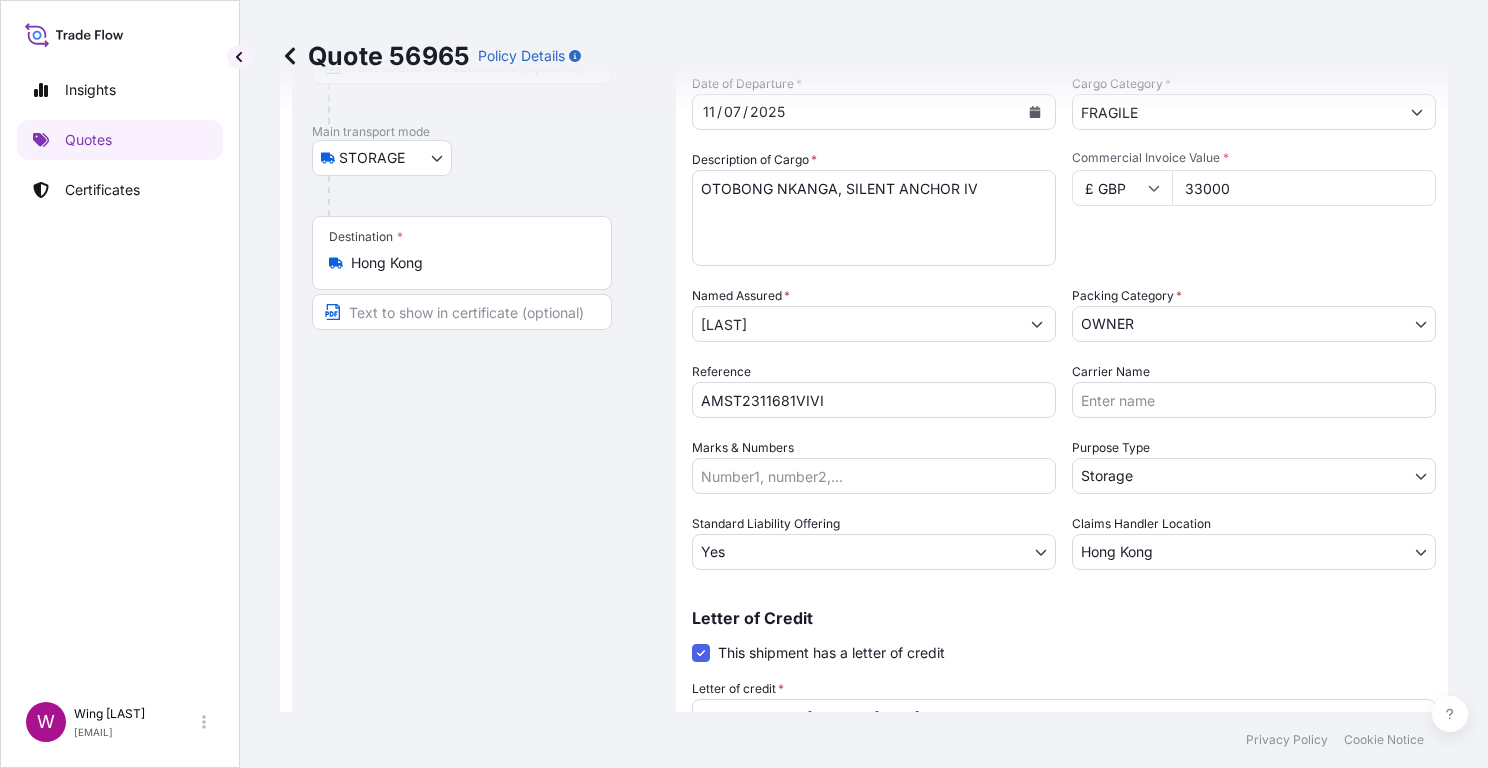 scroll, scrollTop: 85, scrollLeft: 0, axis: vertical 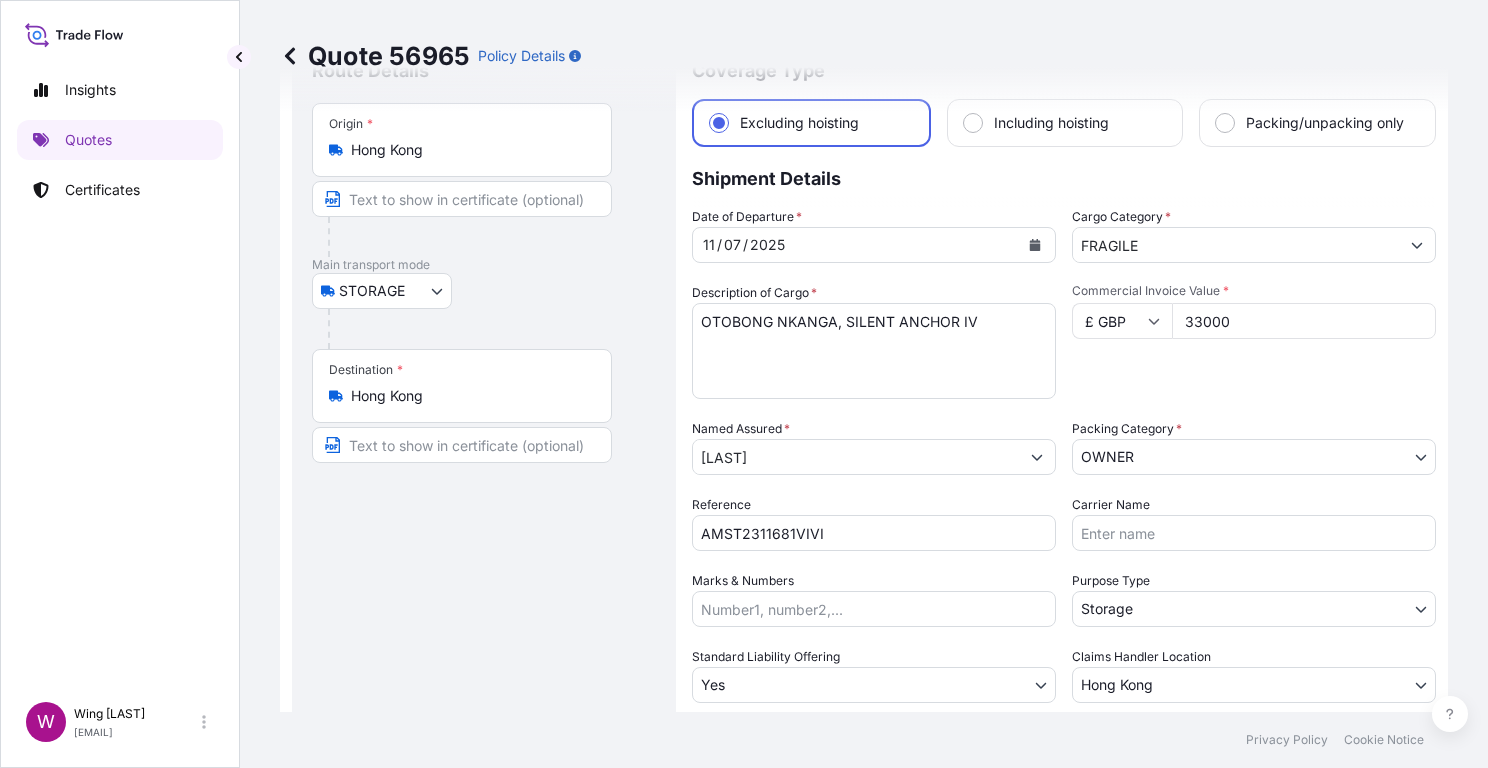 click on "Route Details Place of loading Road / Inland Road / Inland Origin * Hong Kong Main transport mode STORAGE COURIER INSTALLATION LAND SEA AIR STORAGE Destination * Hong Kong Road / Inland Road / Inland Place of Discharge" at bounding box center (484, 521) 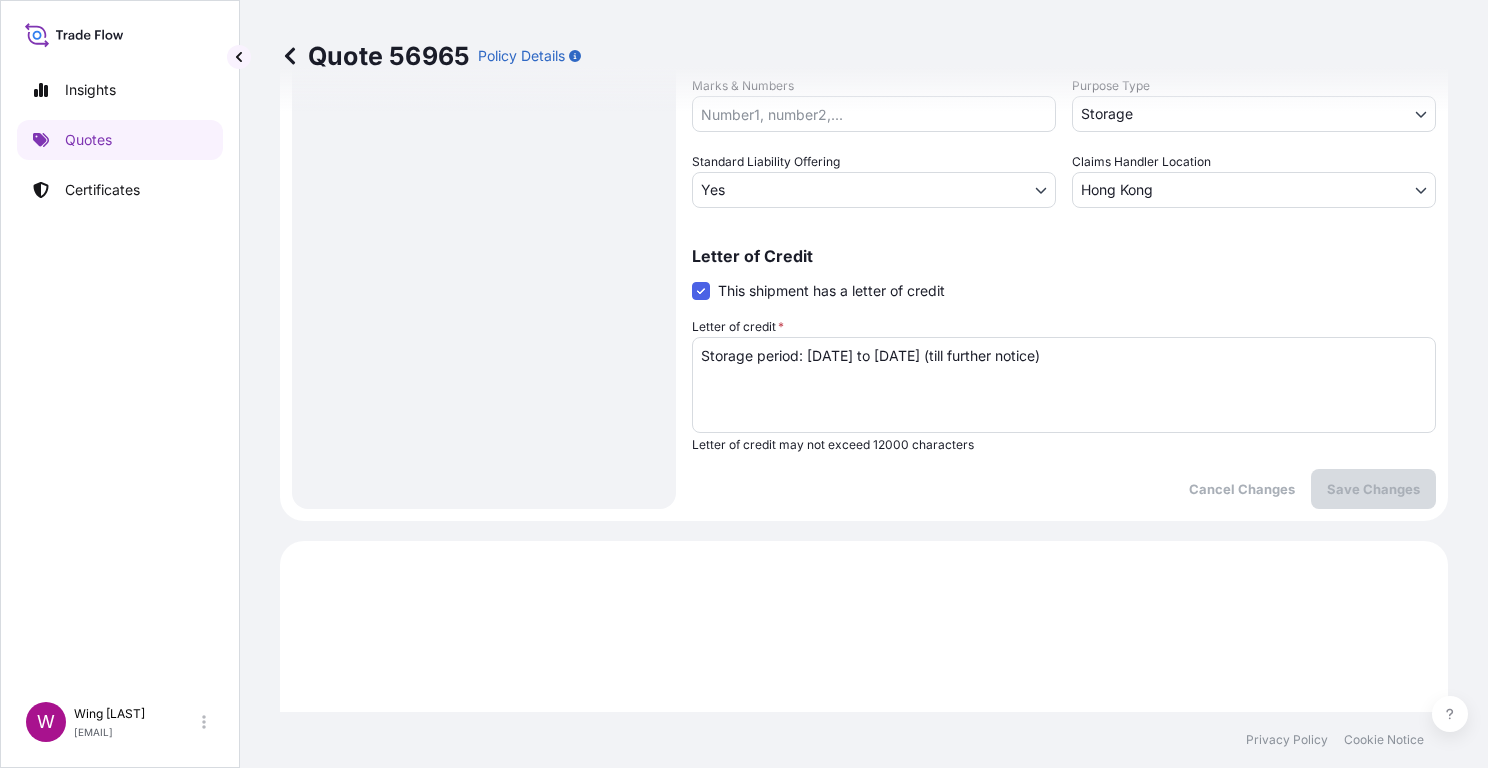 scroll, scrollTop: 618, scrollLeft: 0, axis: vertical 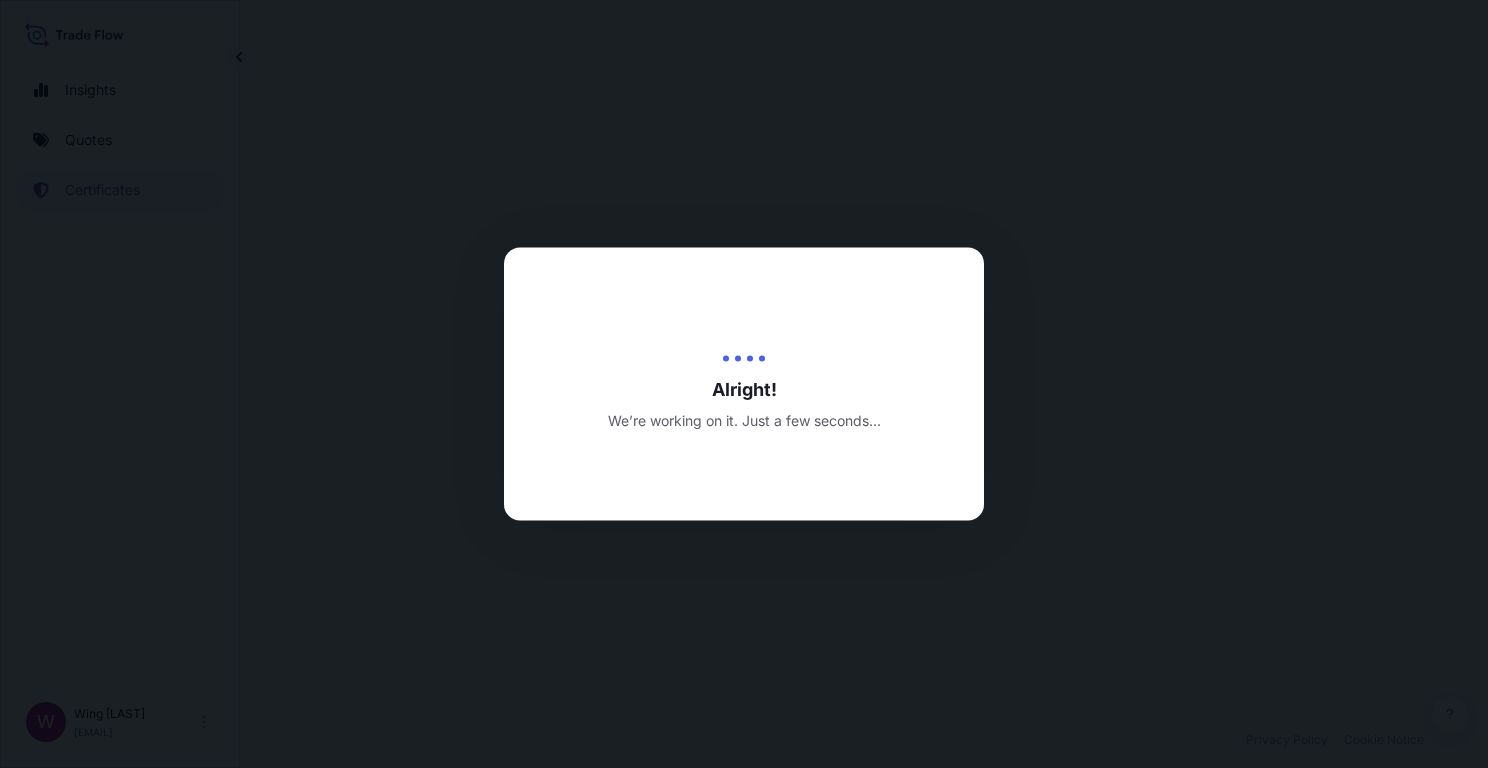 click at bounding box center (744, 384) 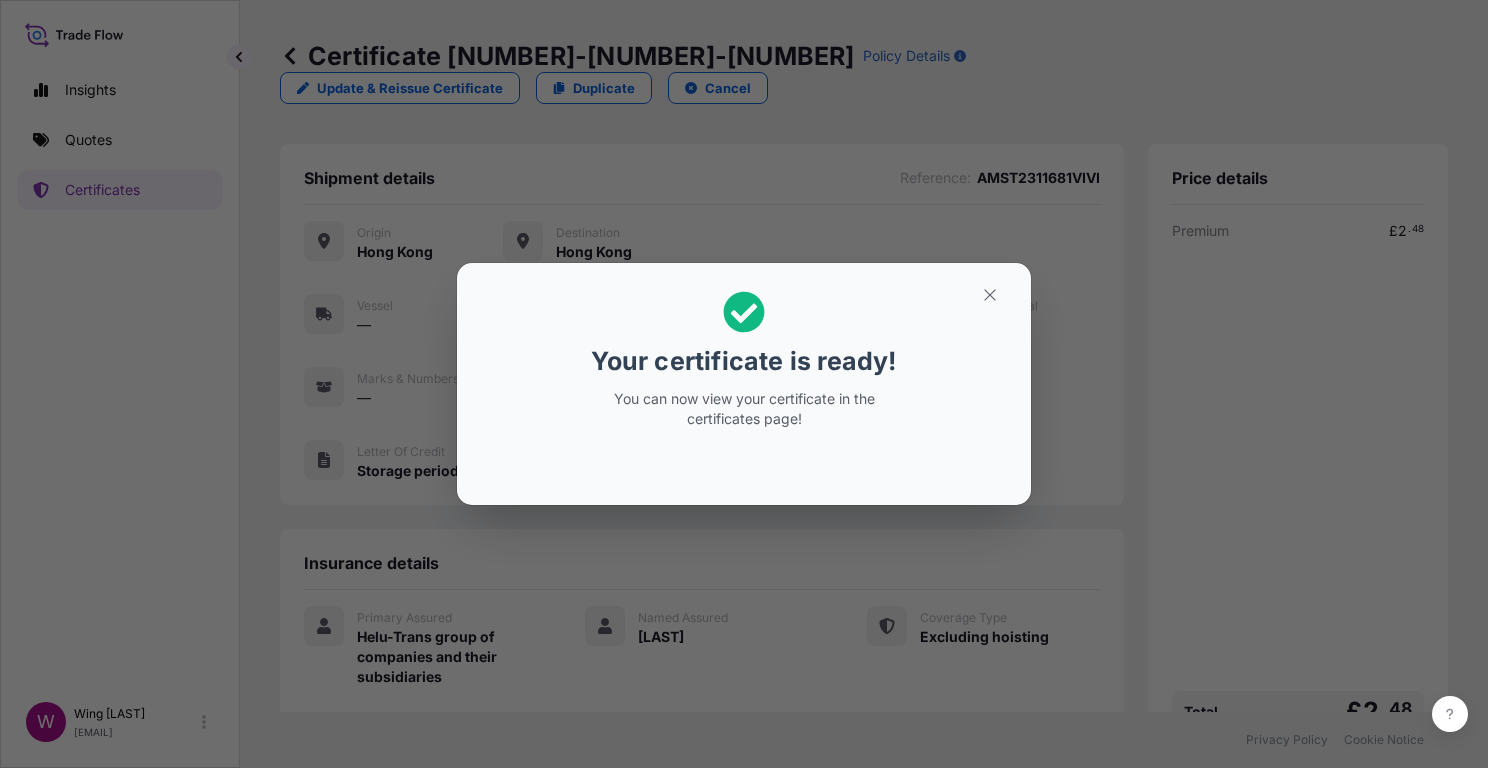 click on "Your certificate is ready! You can now view your certificate in the certificates page!" at bounding box center [744, 384] 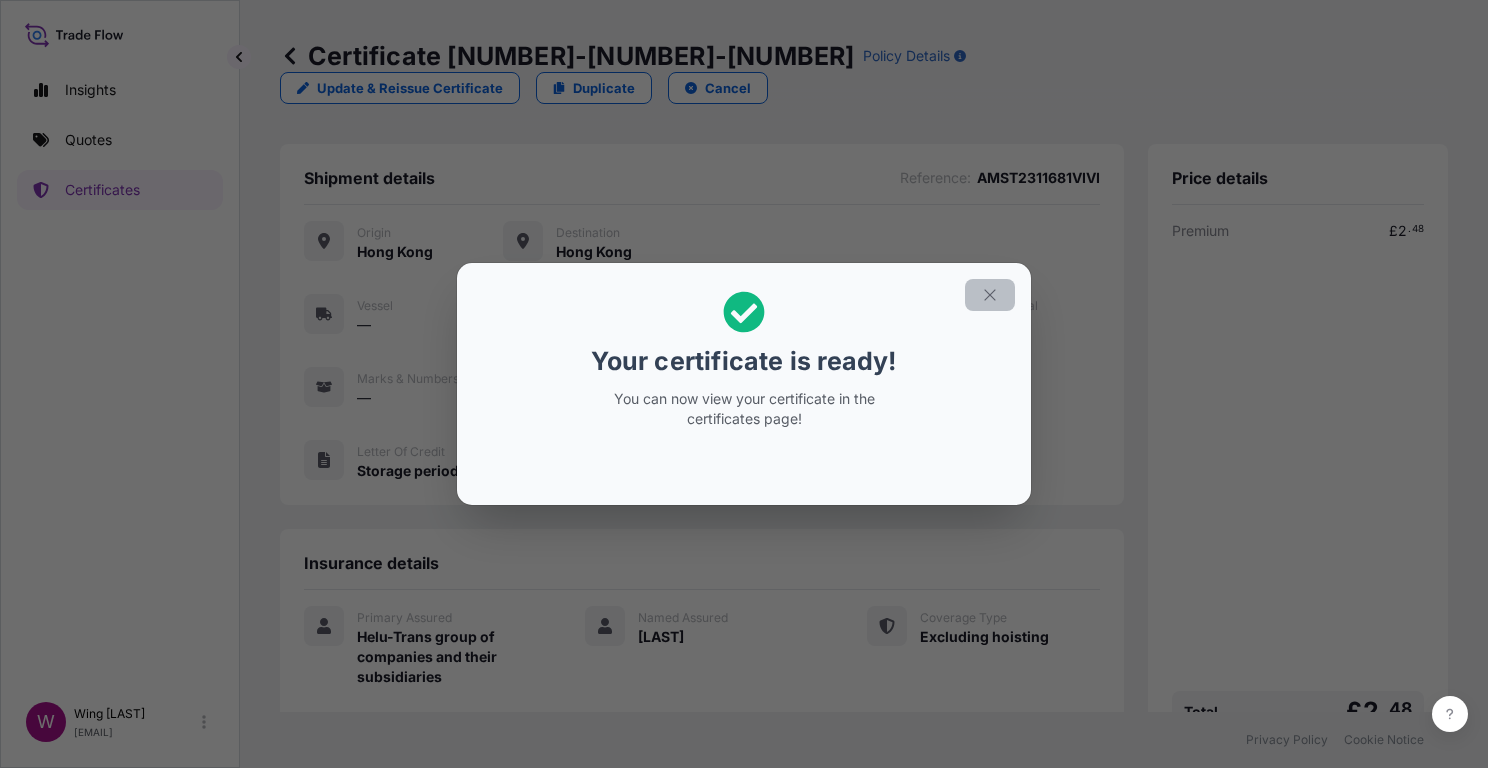 click 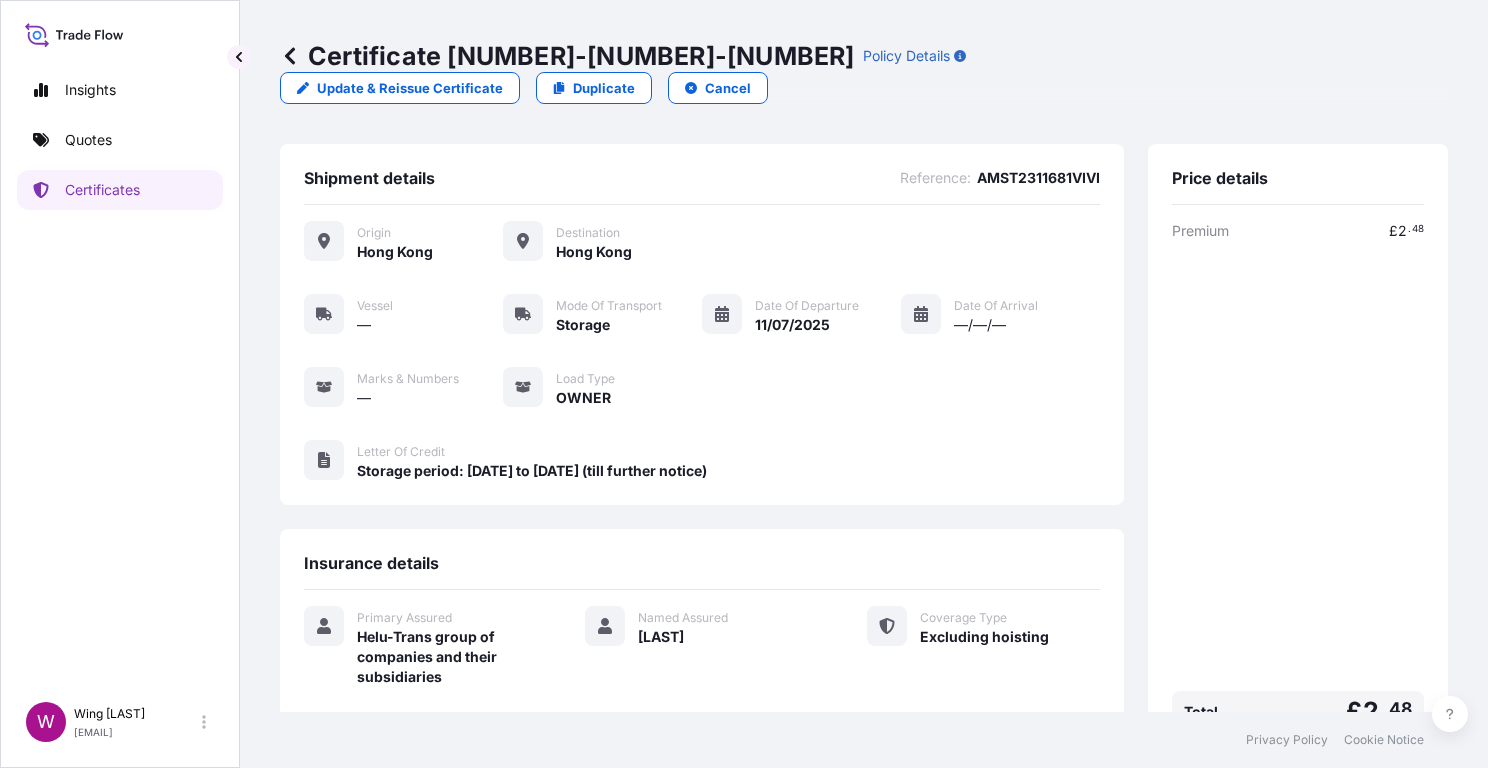 scroll, scrollTop: 264, scrollLeft: 0, axis: vertical 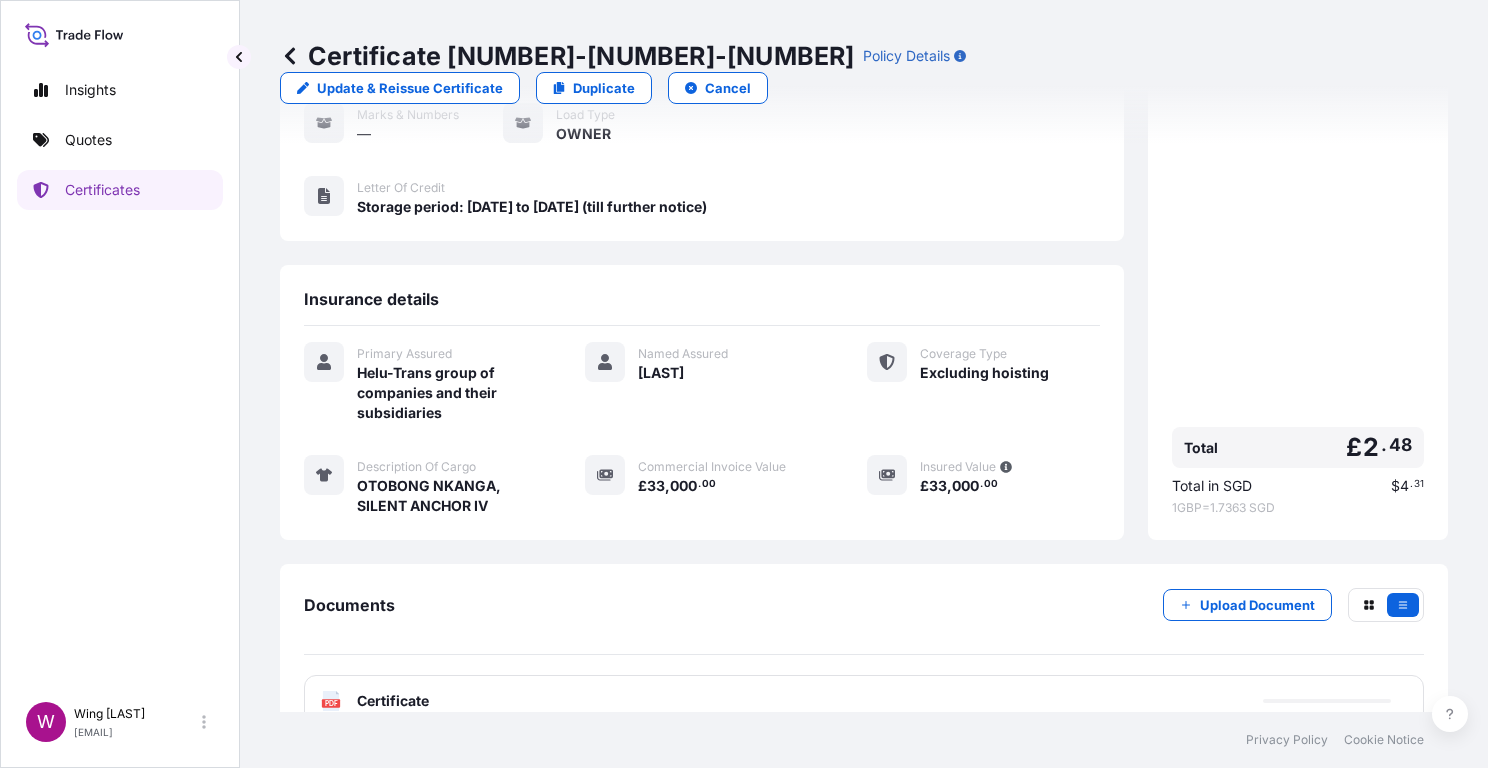 click on "PDF" 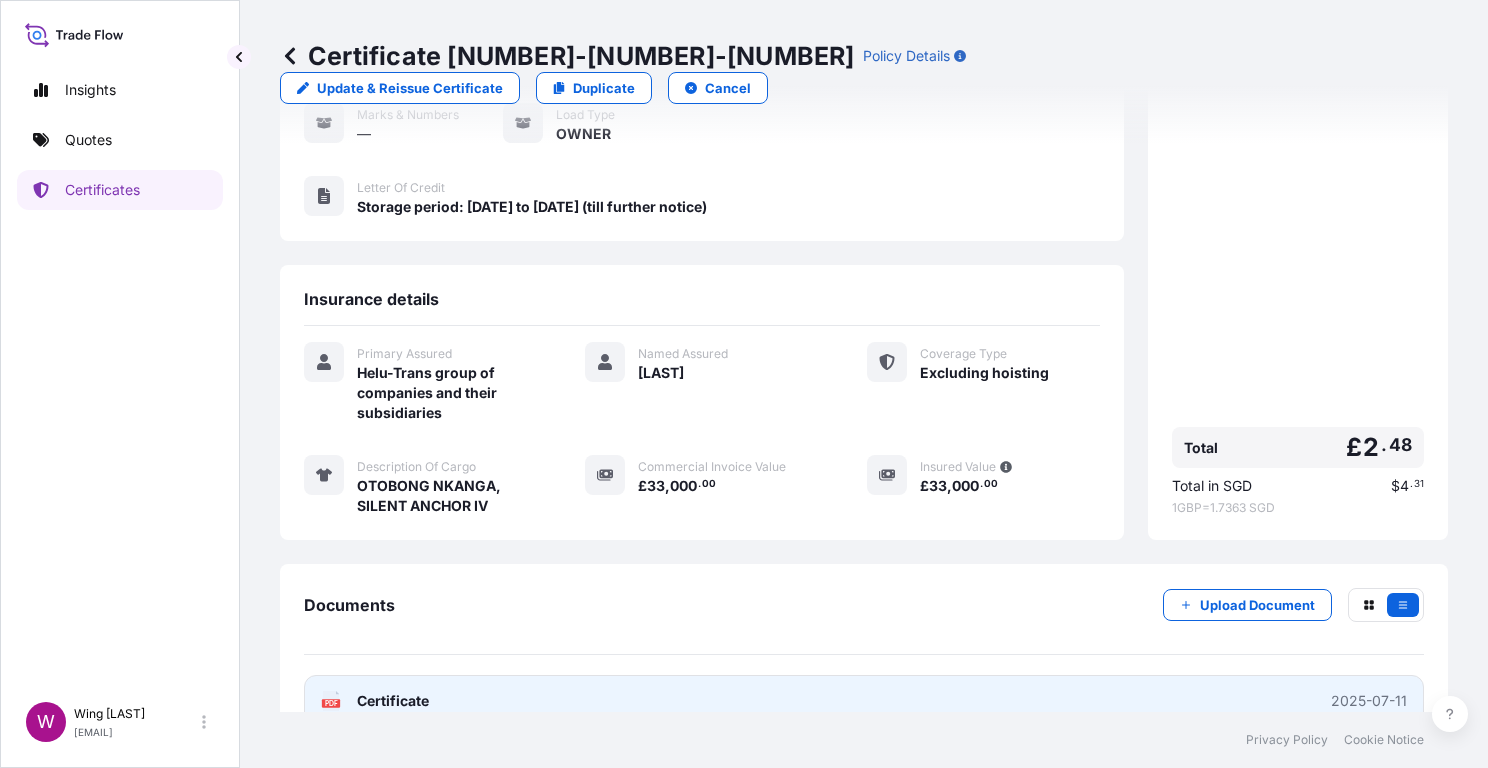 click on "PDF Certificate 2025-07-11" at bounding box center [864, 701] 